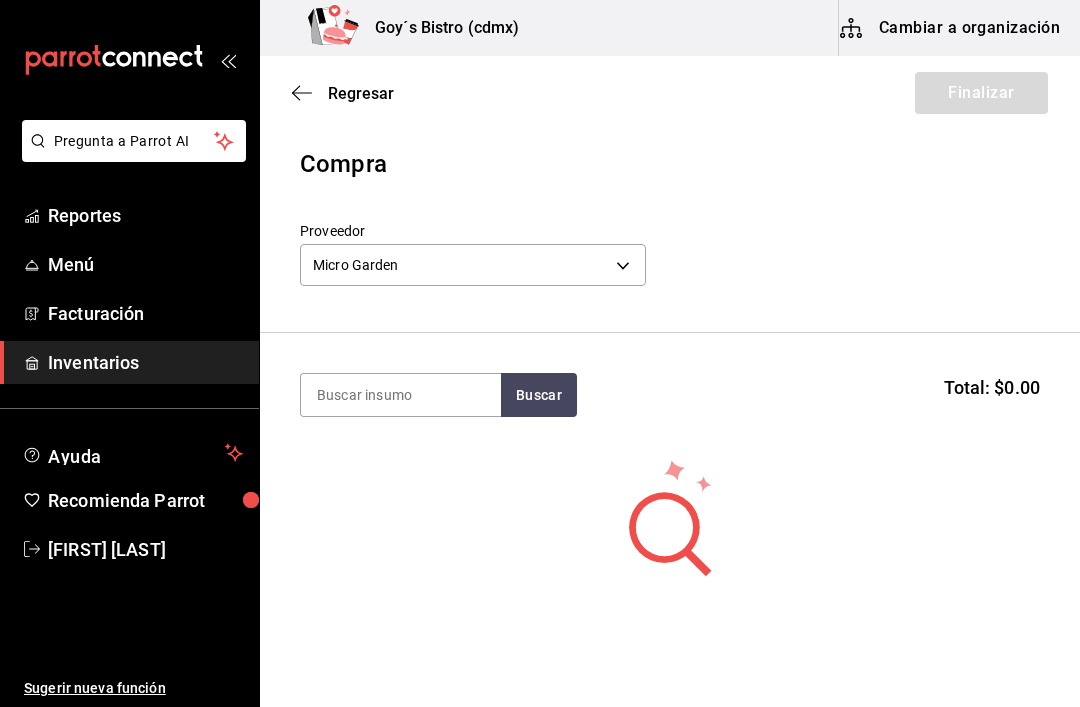 scroll, scrollTop: 246, scrollLeft: 0, axis: vertical 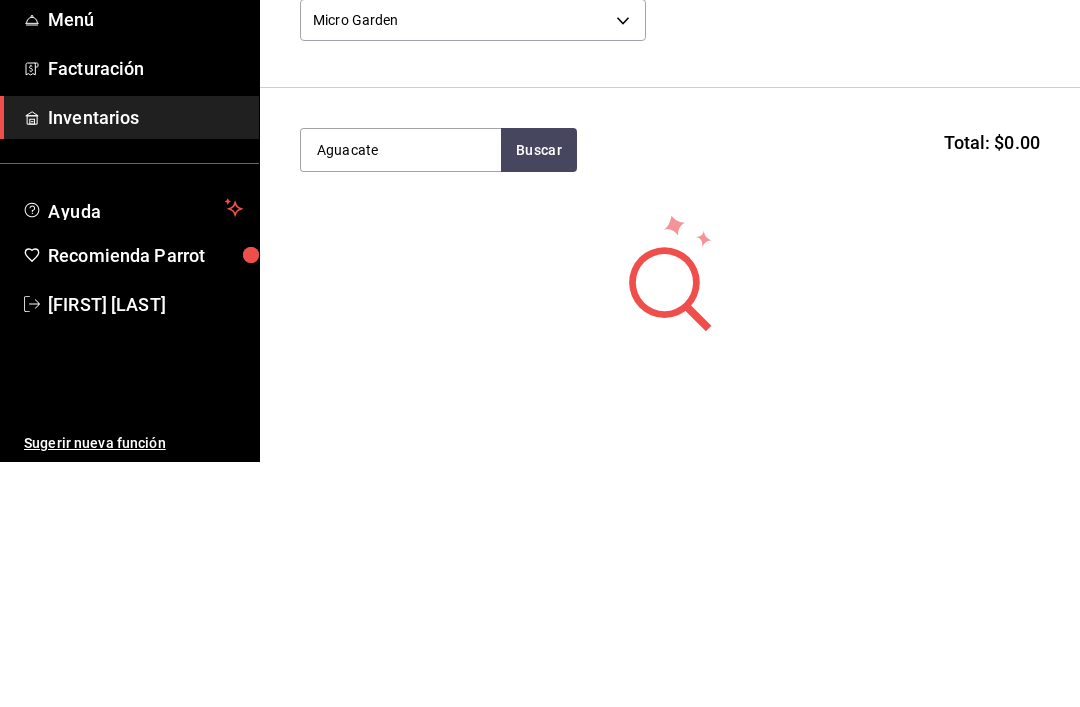 type on "Aguacate" 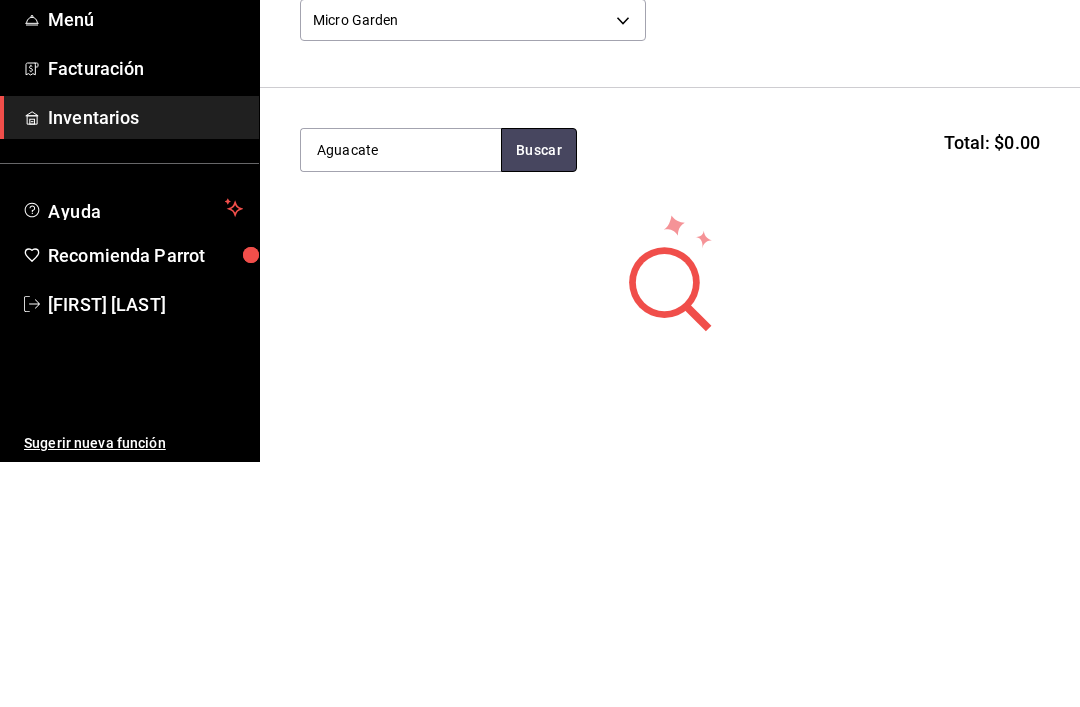 click on "Buscar" at bounding box center [539, 395] 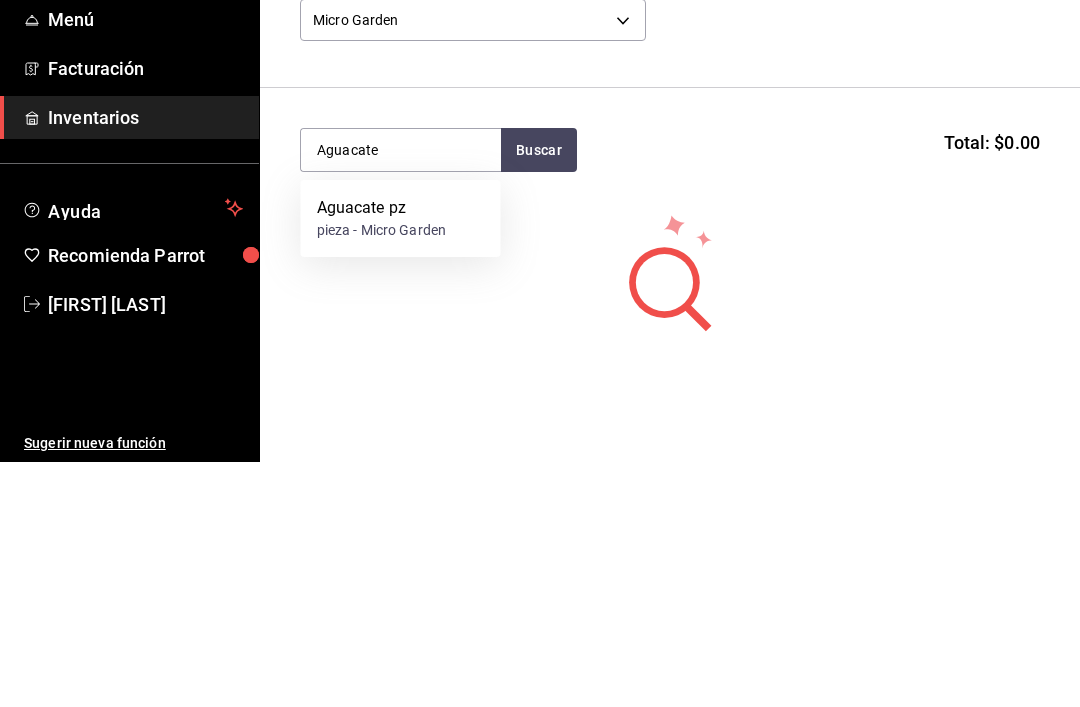 click on "Aguacate pz" at bounding box center [382, 453] 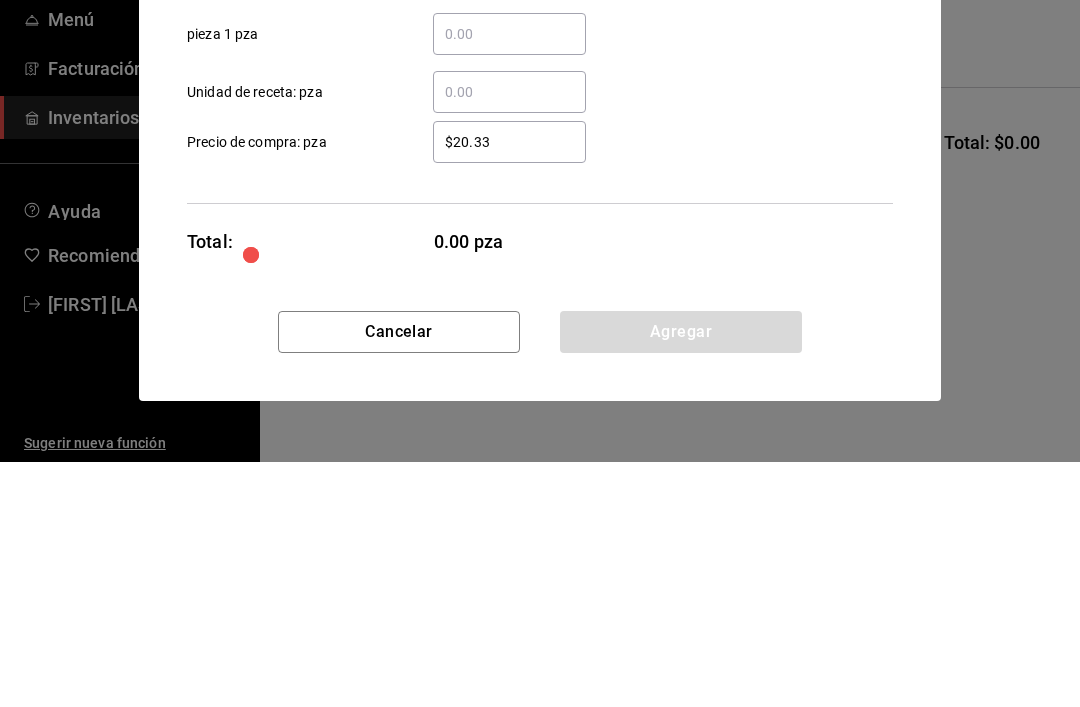 type 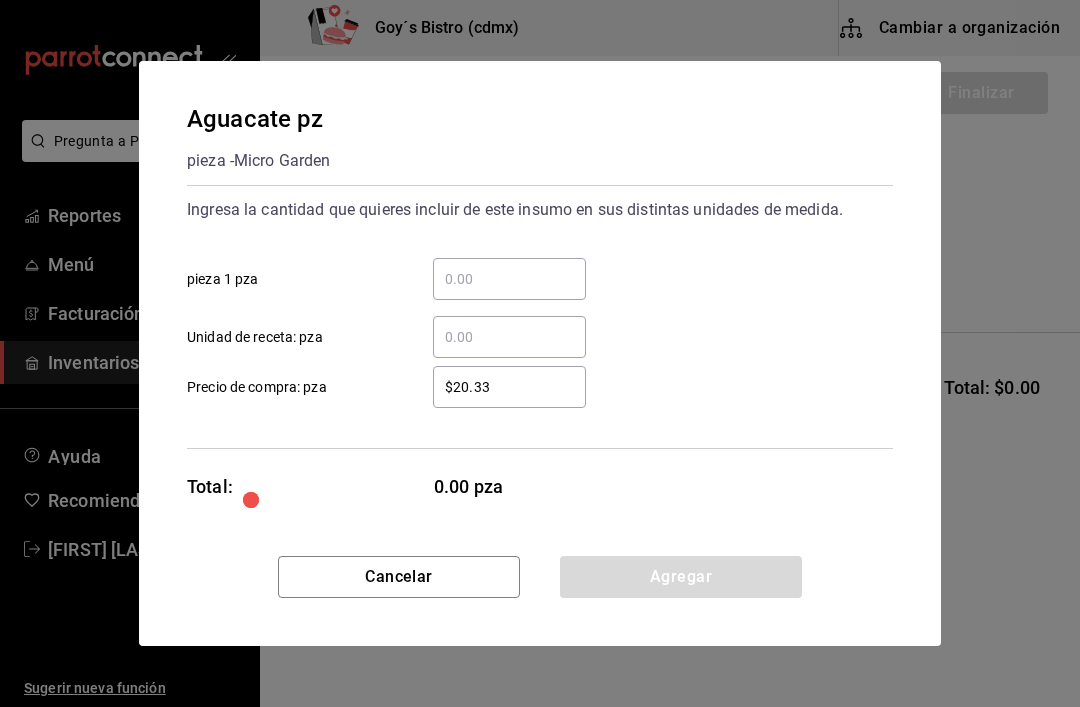 click on "​ pieza 1 pza" at bounding box center [509, 279] 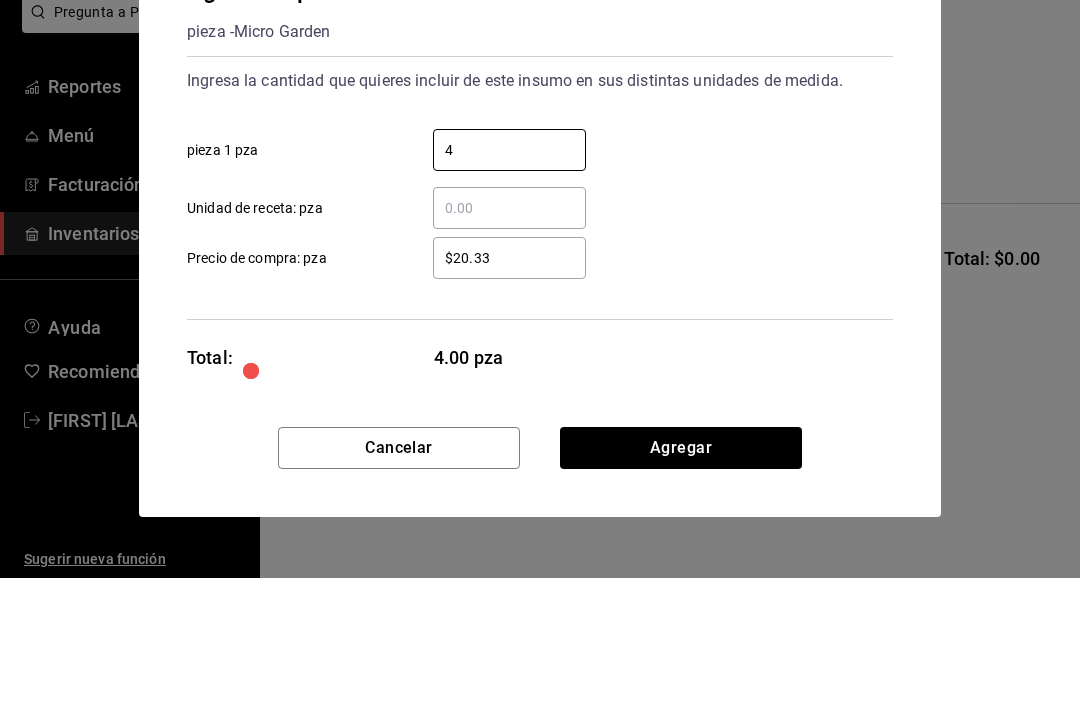 type on "4" 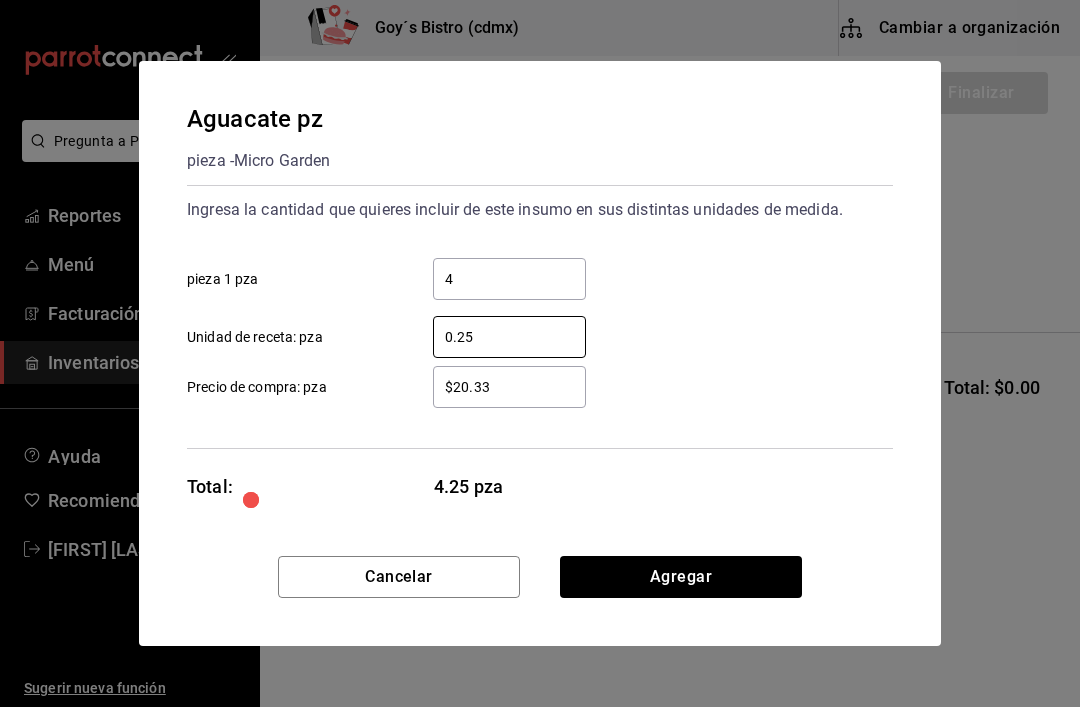 type on "0.25" 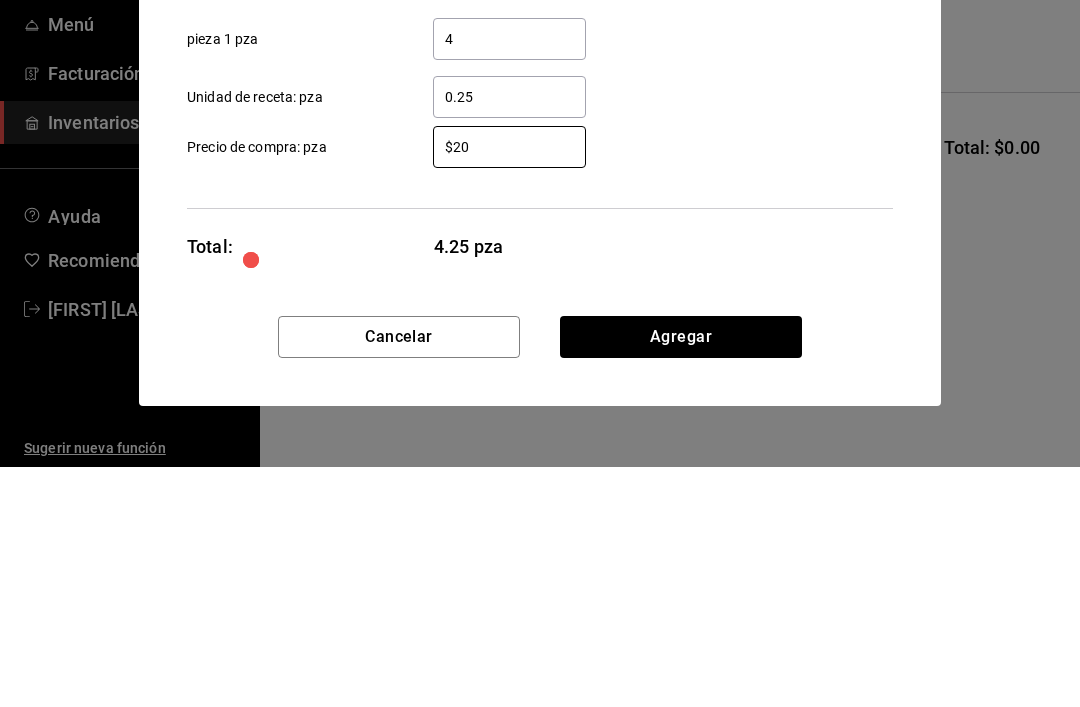 type on "$2" 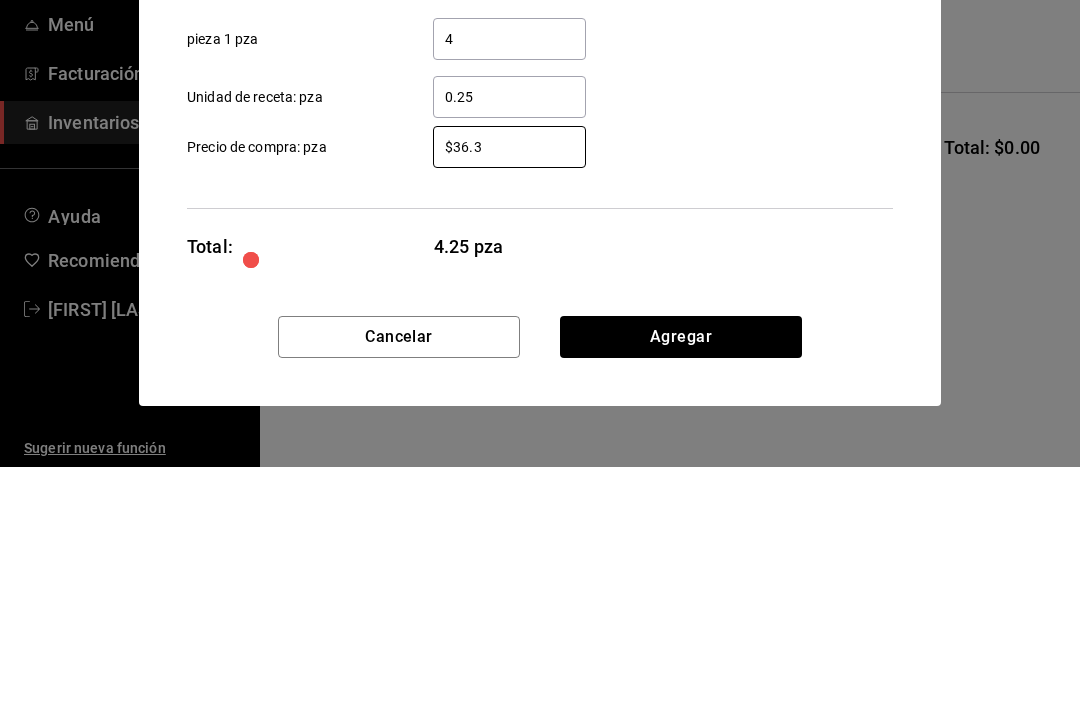 type on "$36.33" 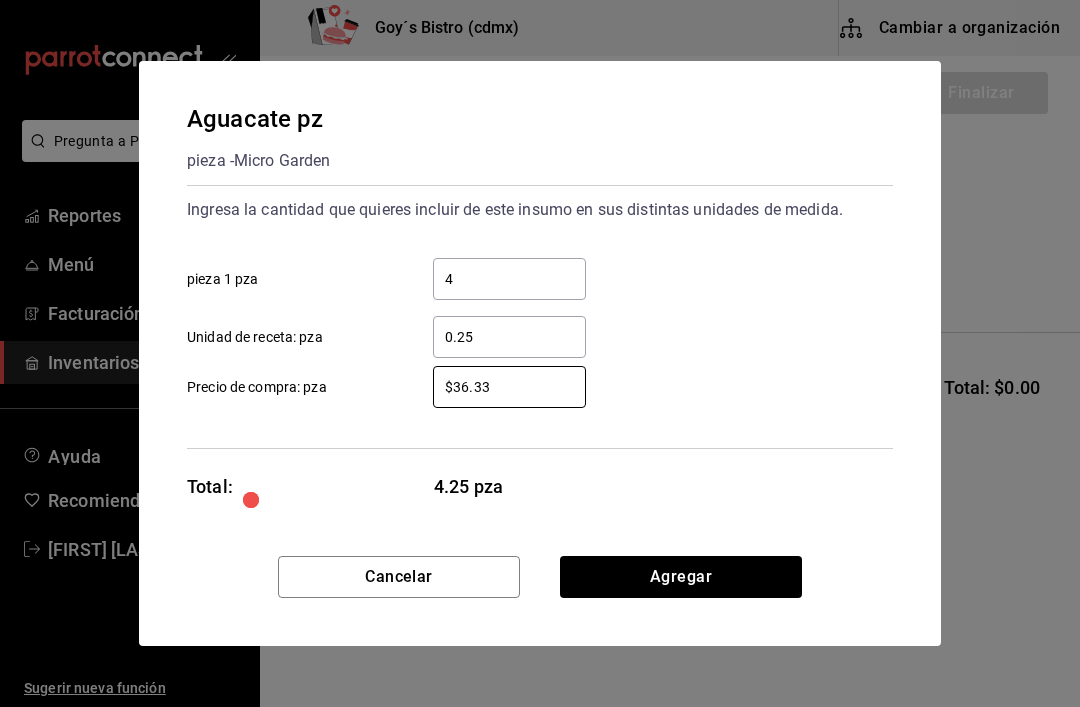 click on "Agregar" at bounding box center [681, 577] 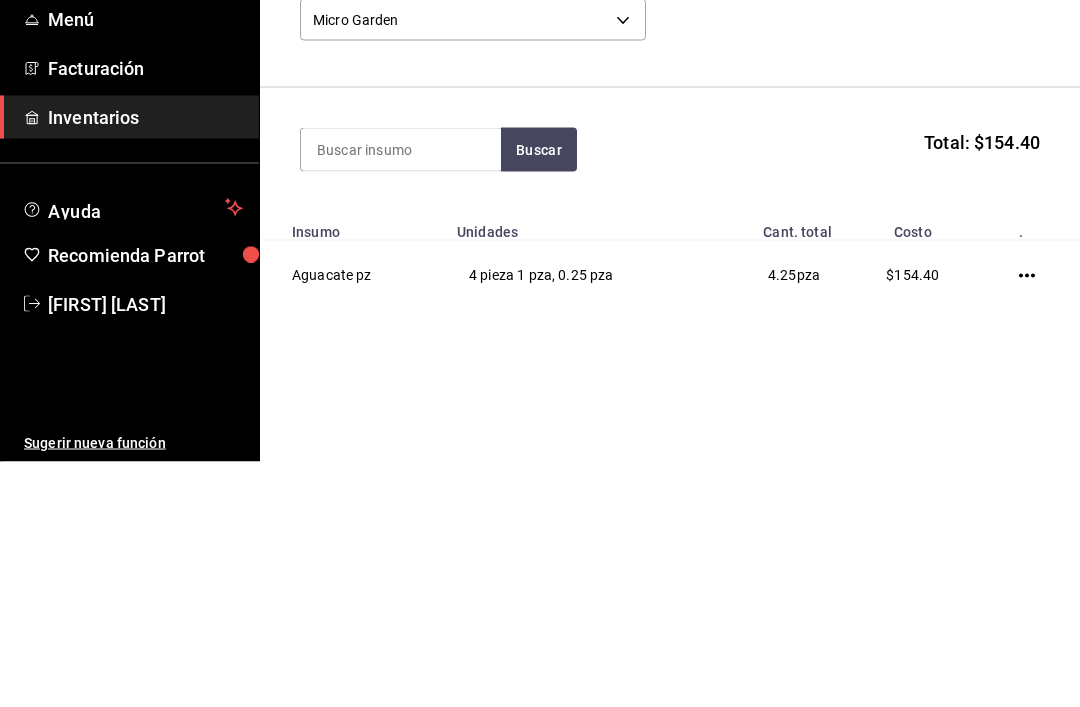 click 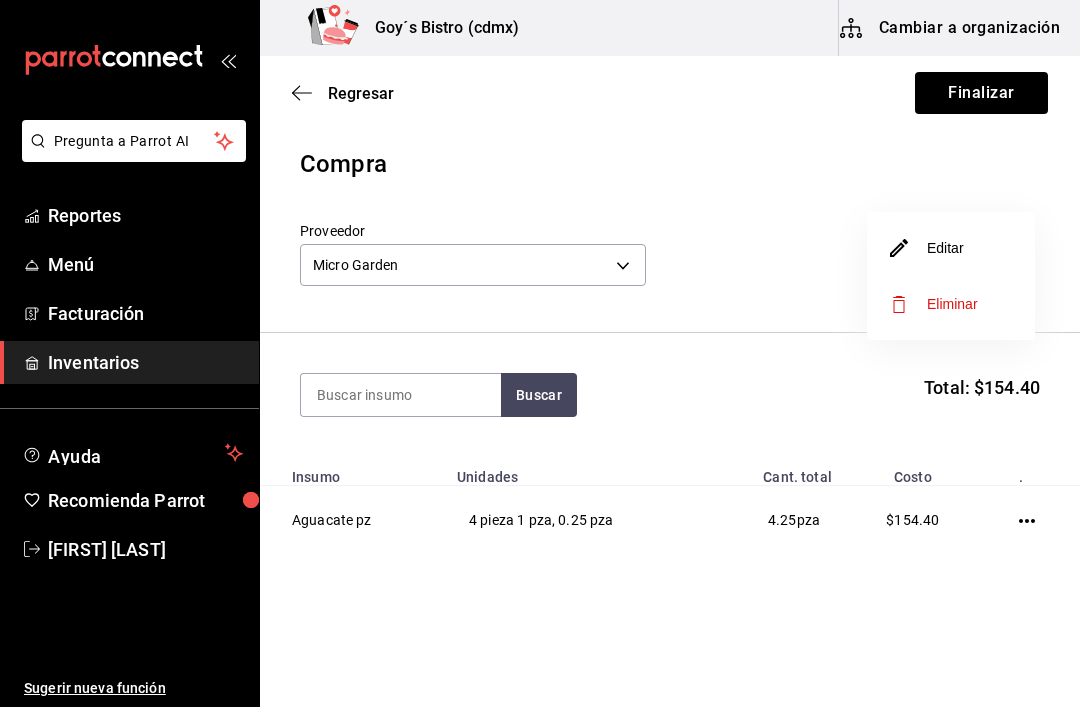 click on "Editar" at bounding box center (927, 248) 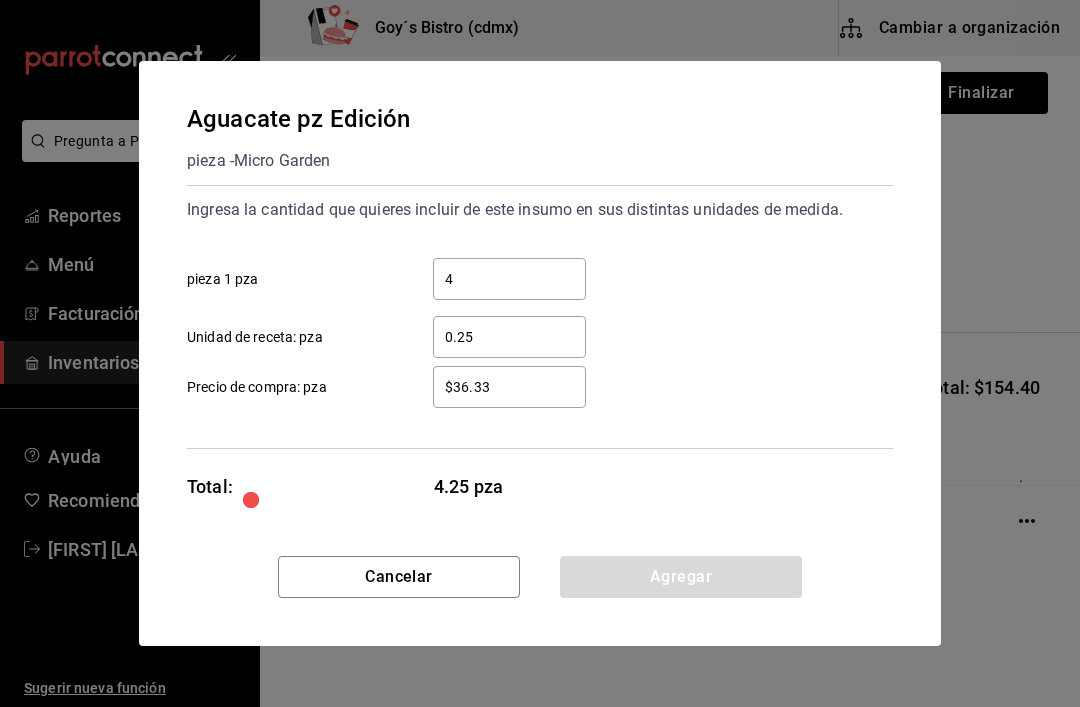 click on "$36.33" at bounding box center (509, 387) 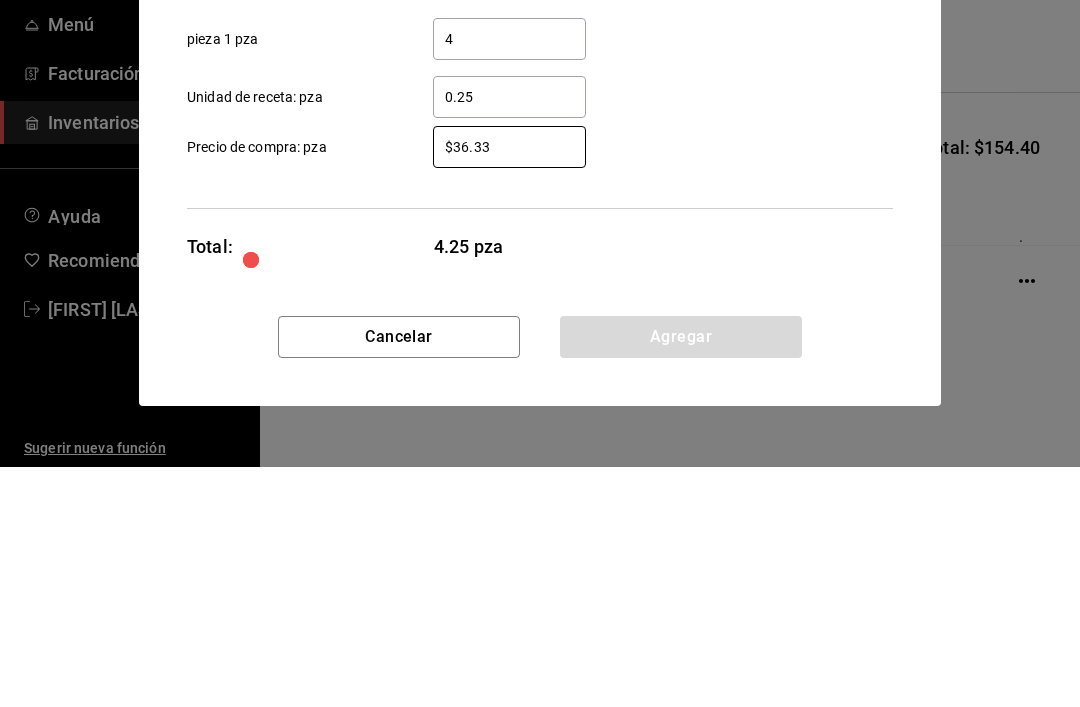 click on "$36.33" at bounding box center [509, 387] 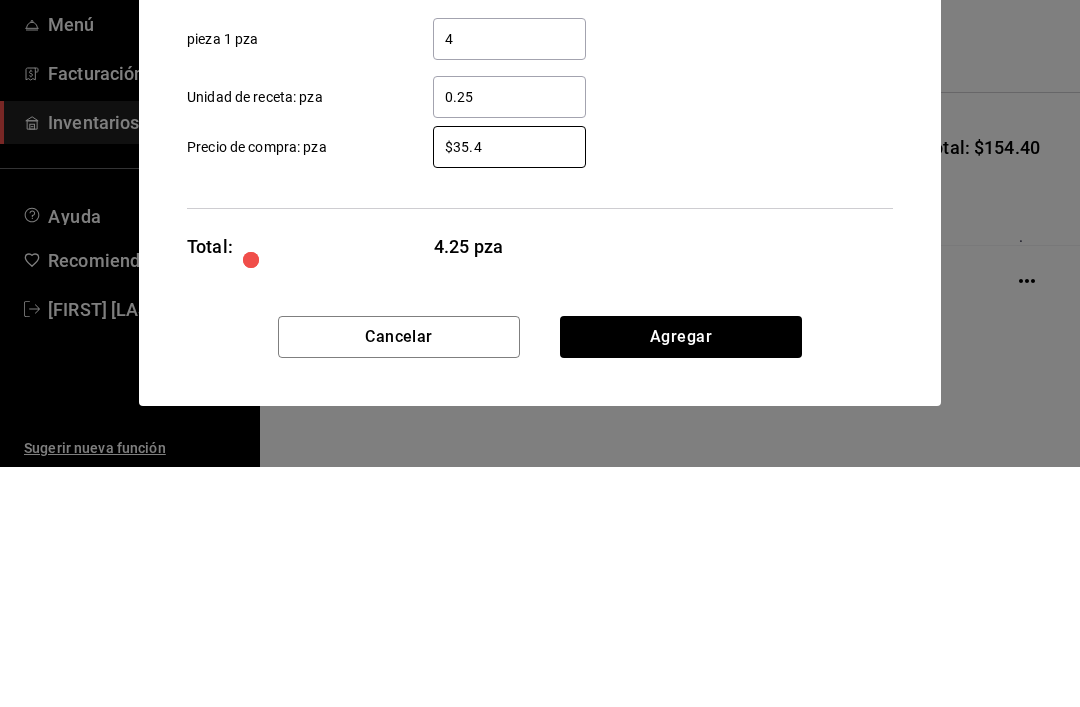 type on "$35.45" 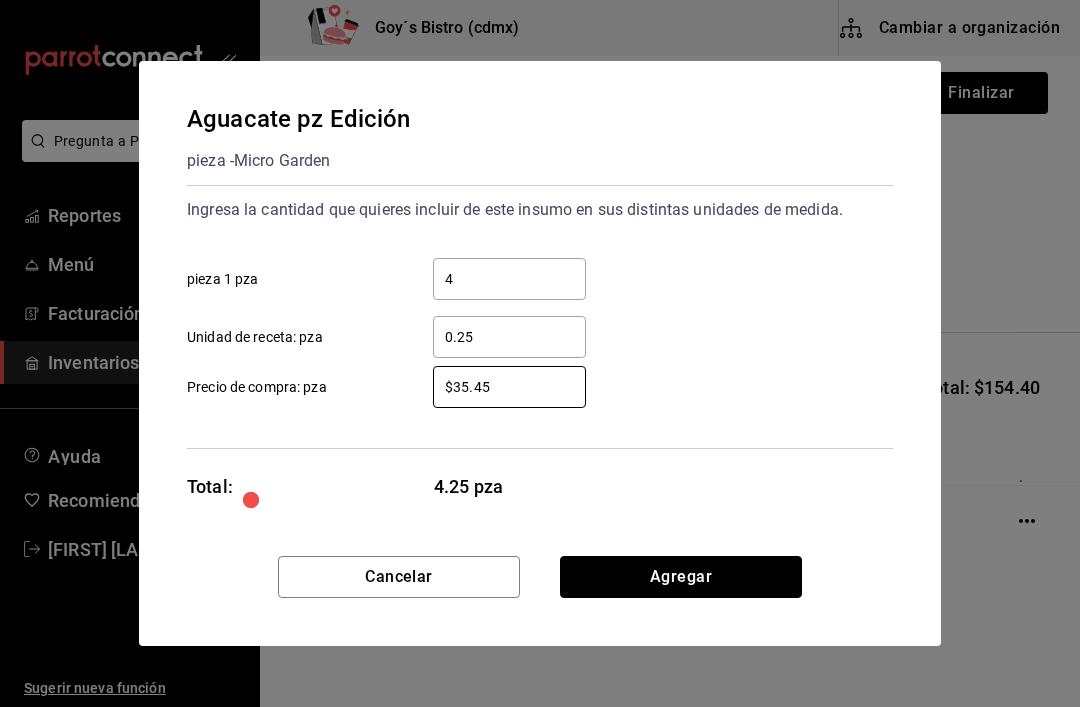 click on "Agregar" at bounding box center (681, 577) 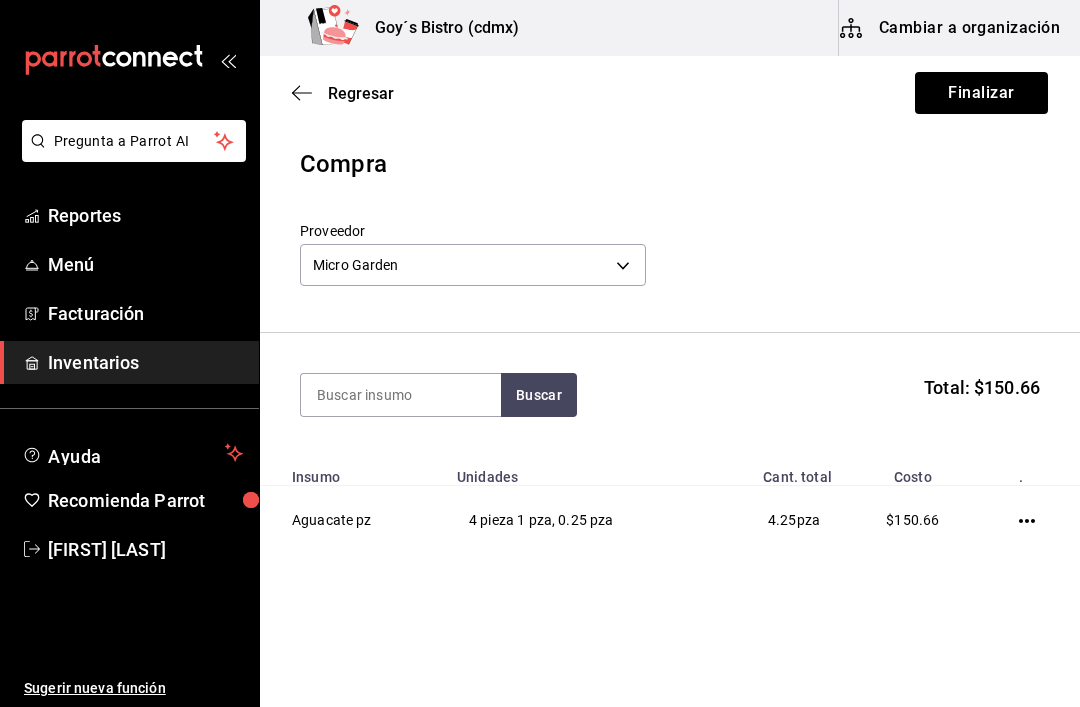 click 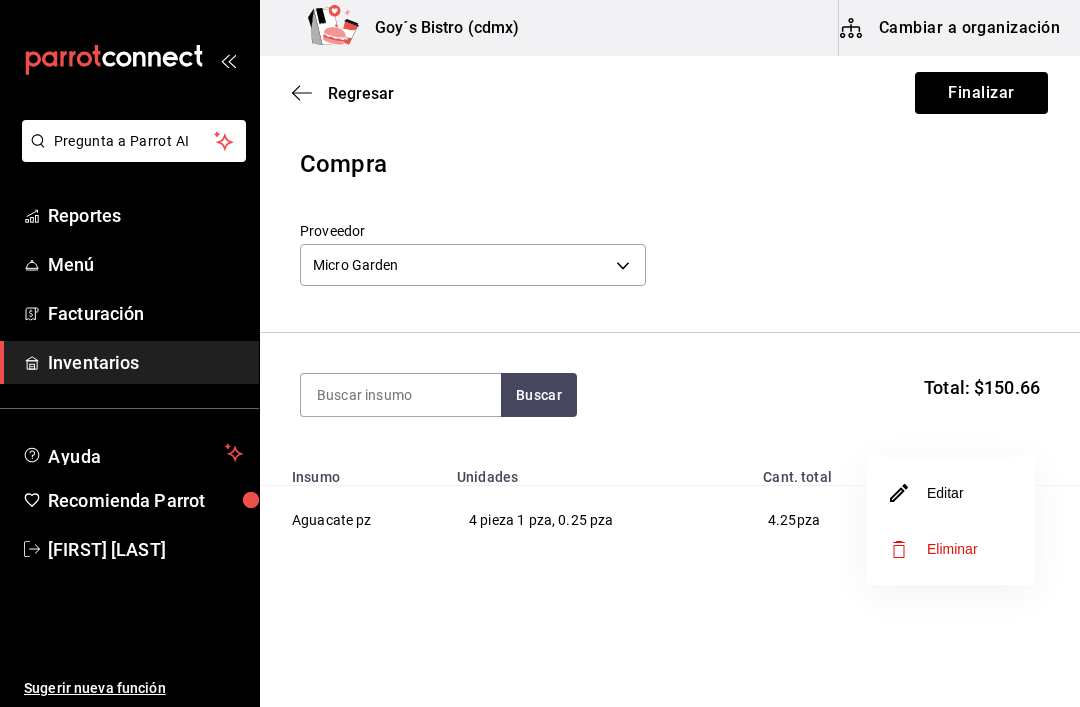 click on "Editar" at bounding box center [927, 493] 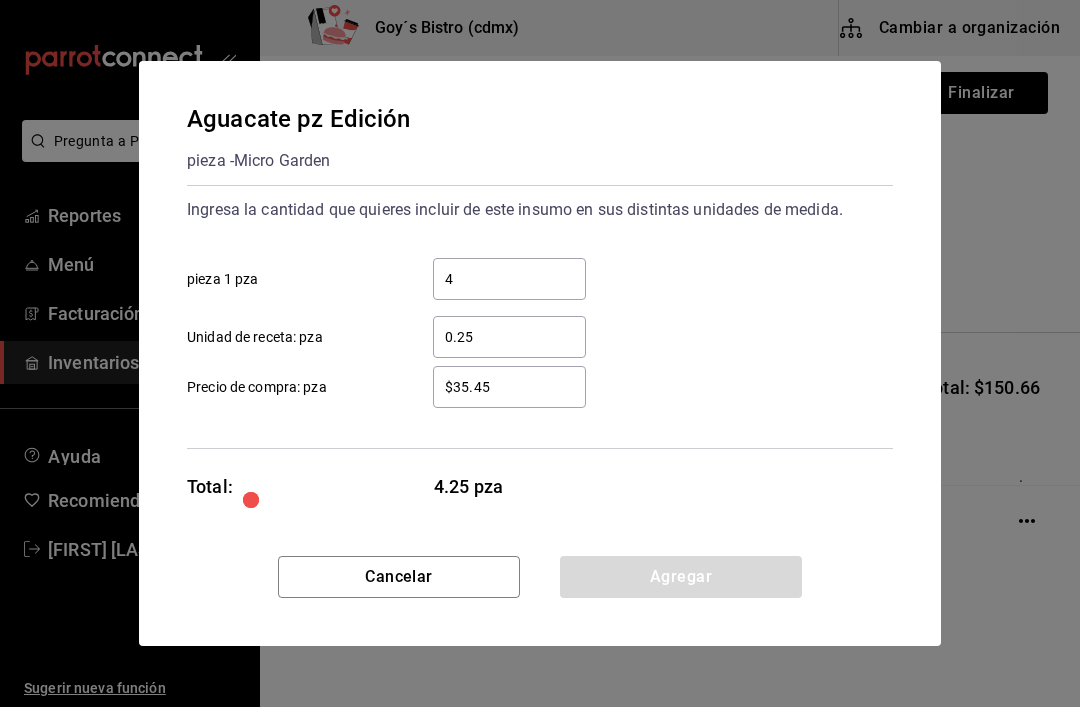click on "$35.45" at bounding box center (509, 387) 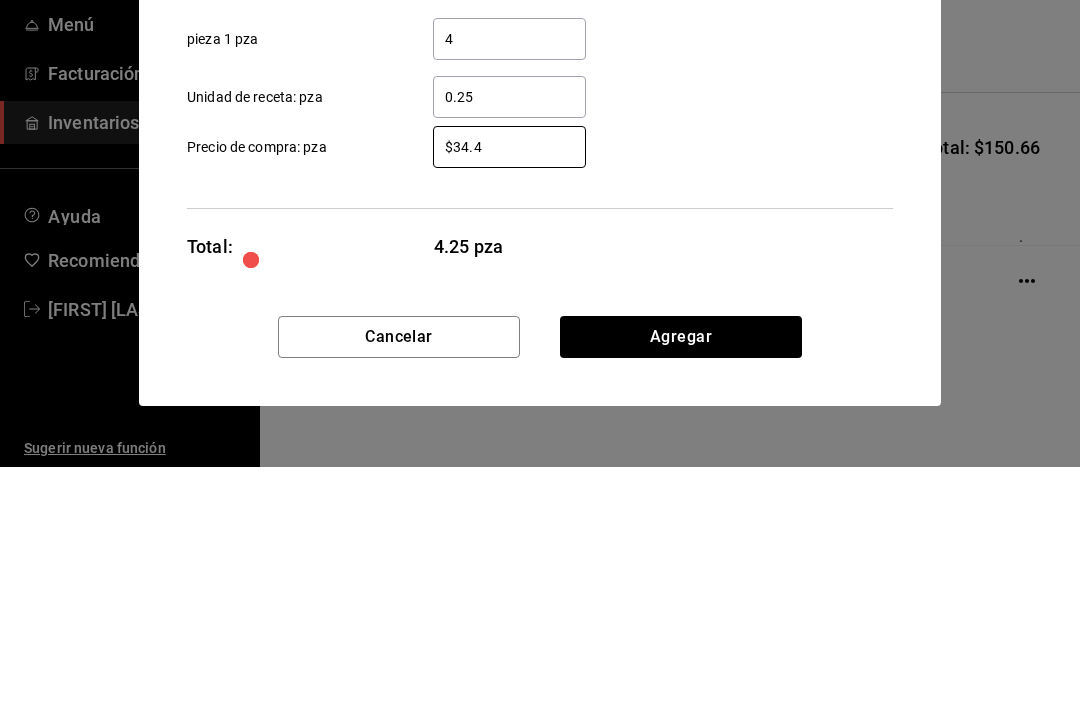 type on "$34.45" 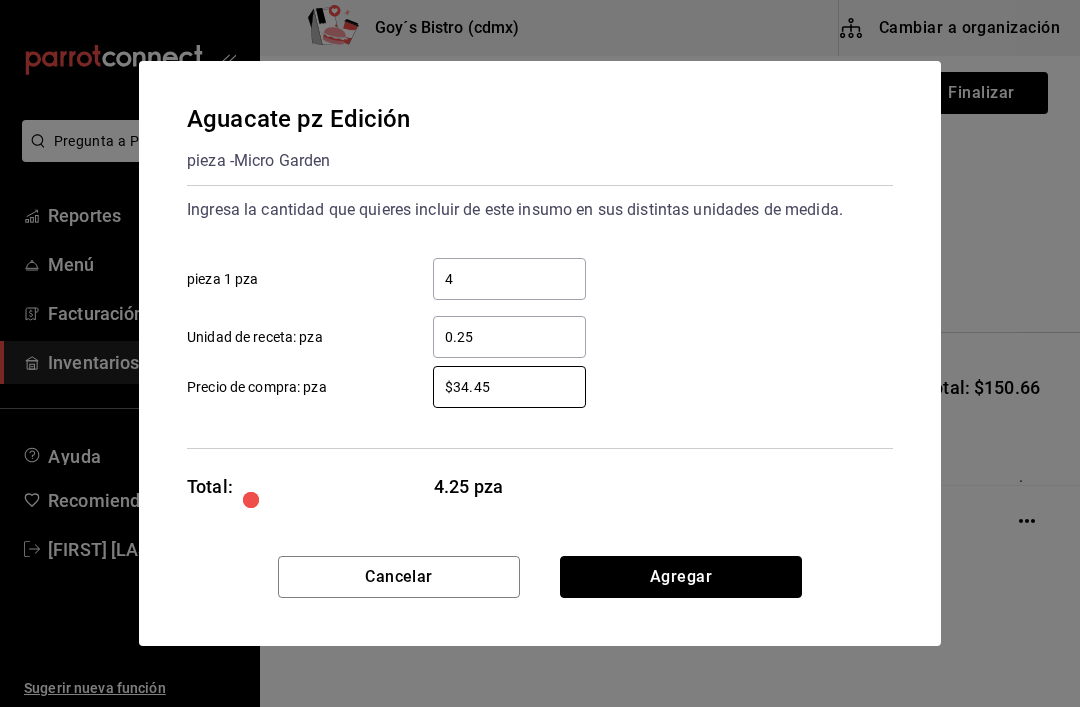 click on "Agregar" at bounding box center [681, 577] 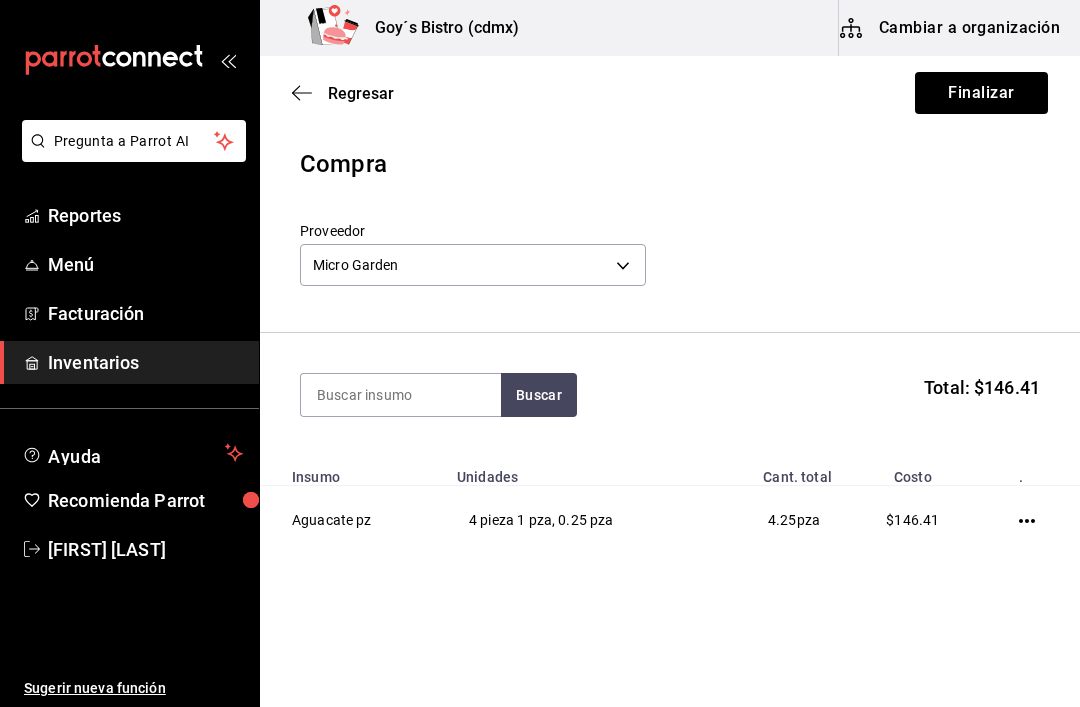 click 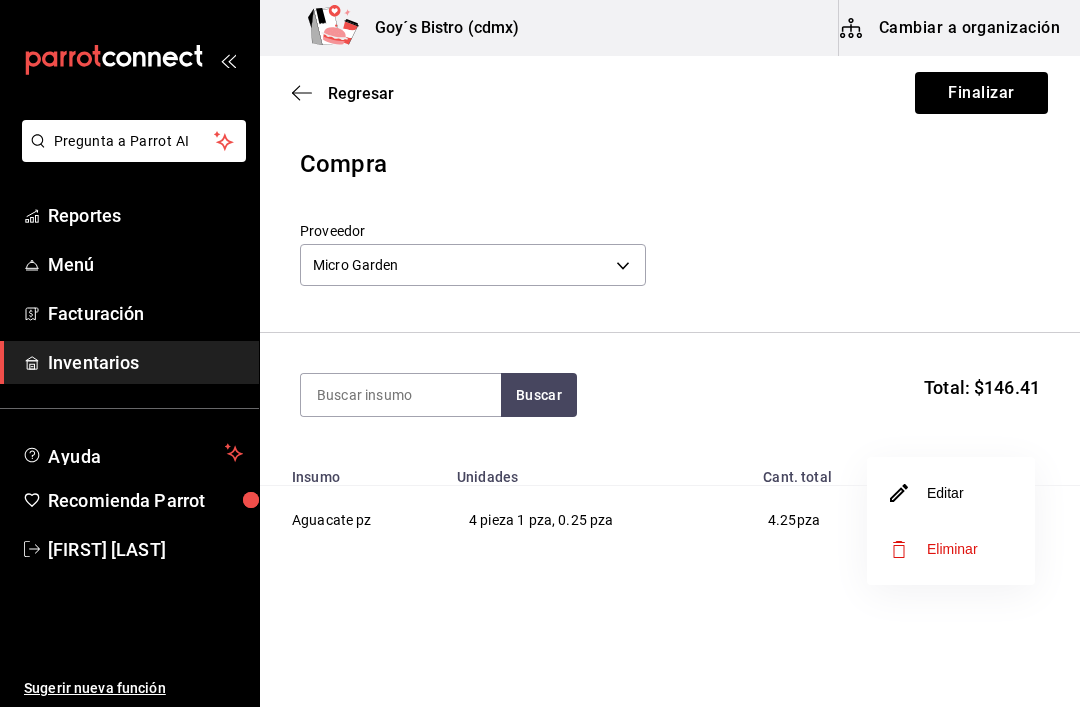 click on "Editar" at bounding box center [951, 493] 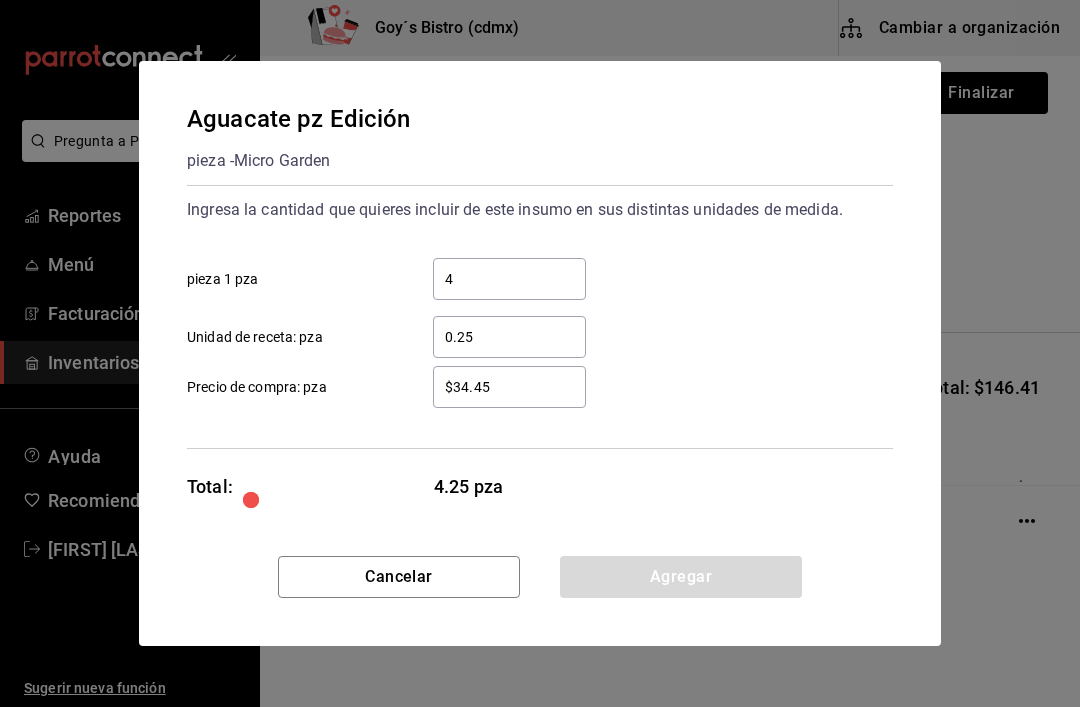 click on "$34.45" at bounding box center [509, 387] 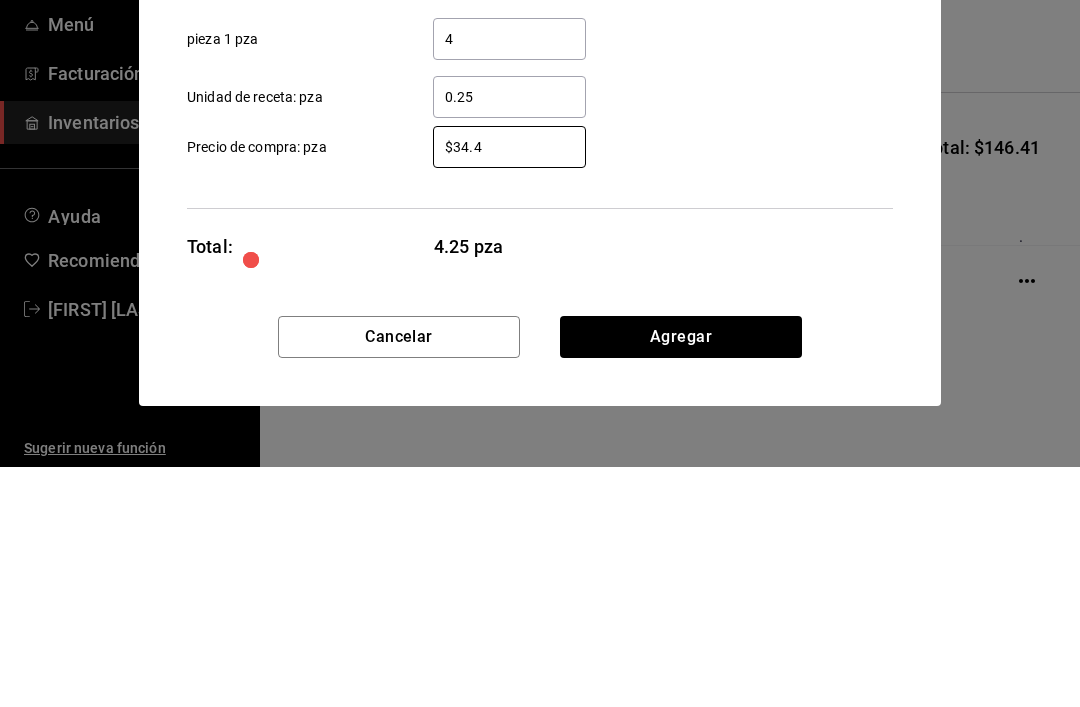 type on "$34.44" 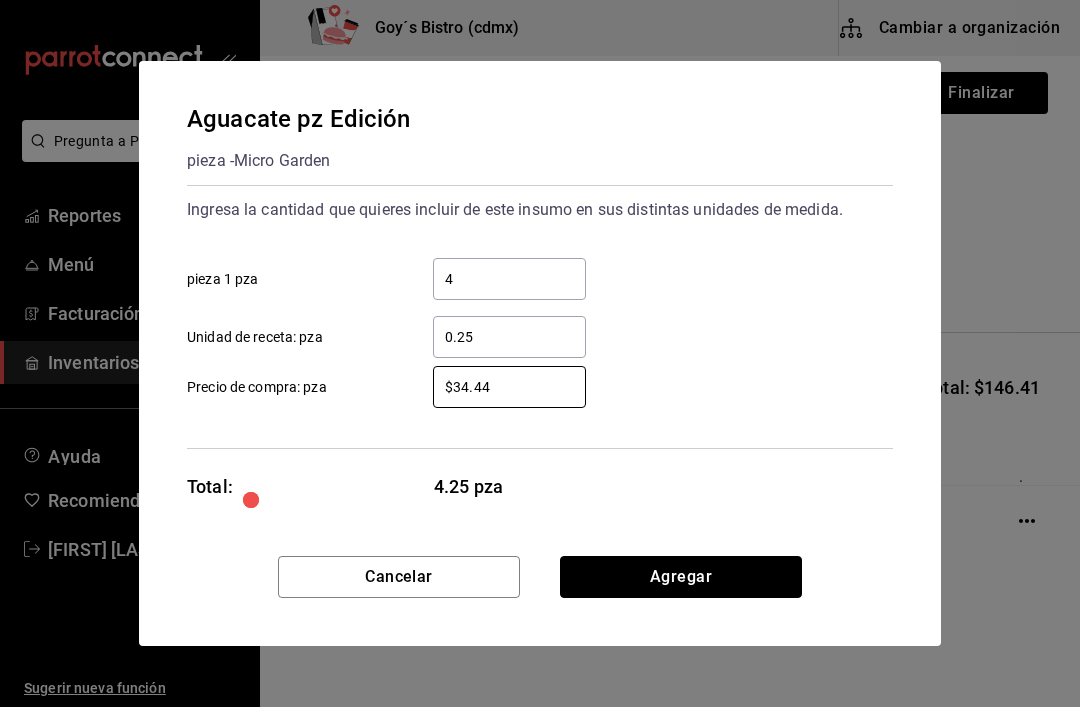 click on "Agregar" at bounding box center [681, 577] 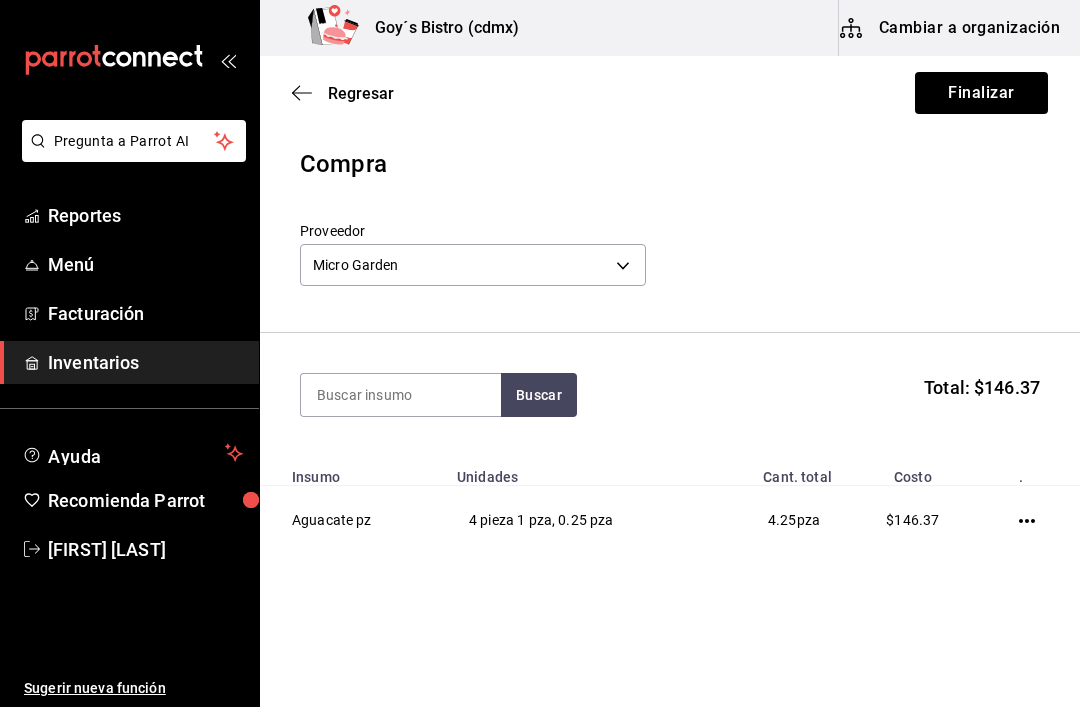 click at bounding box center [1031, 520] 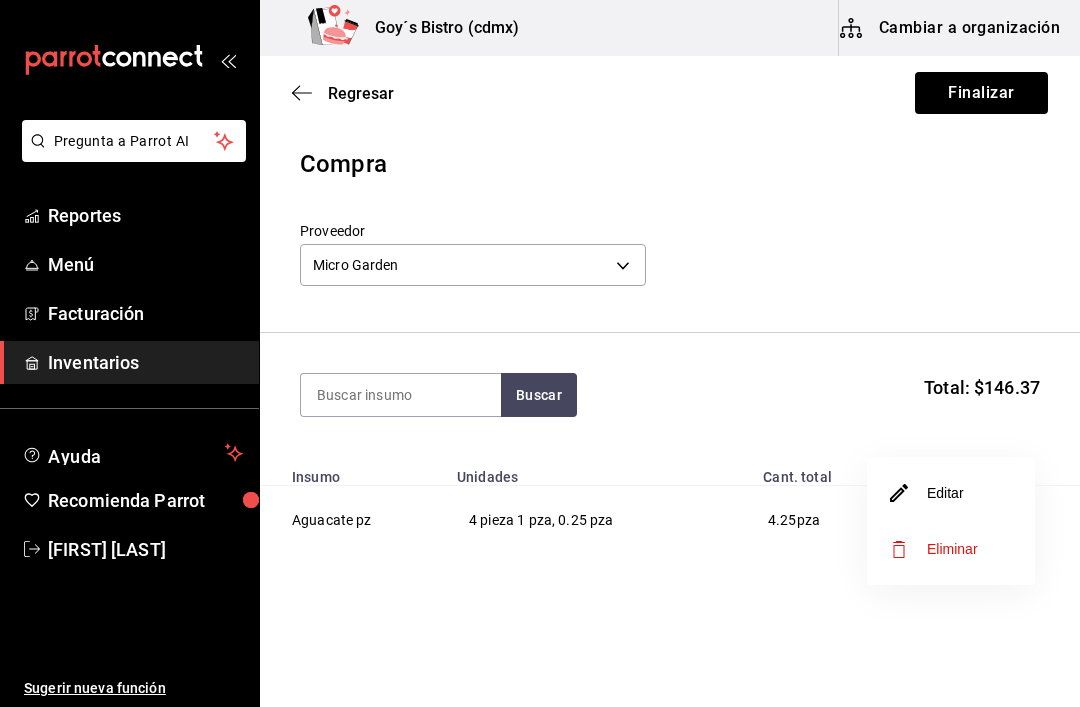 click on "Editar" at bounding box center [927, 493] 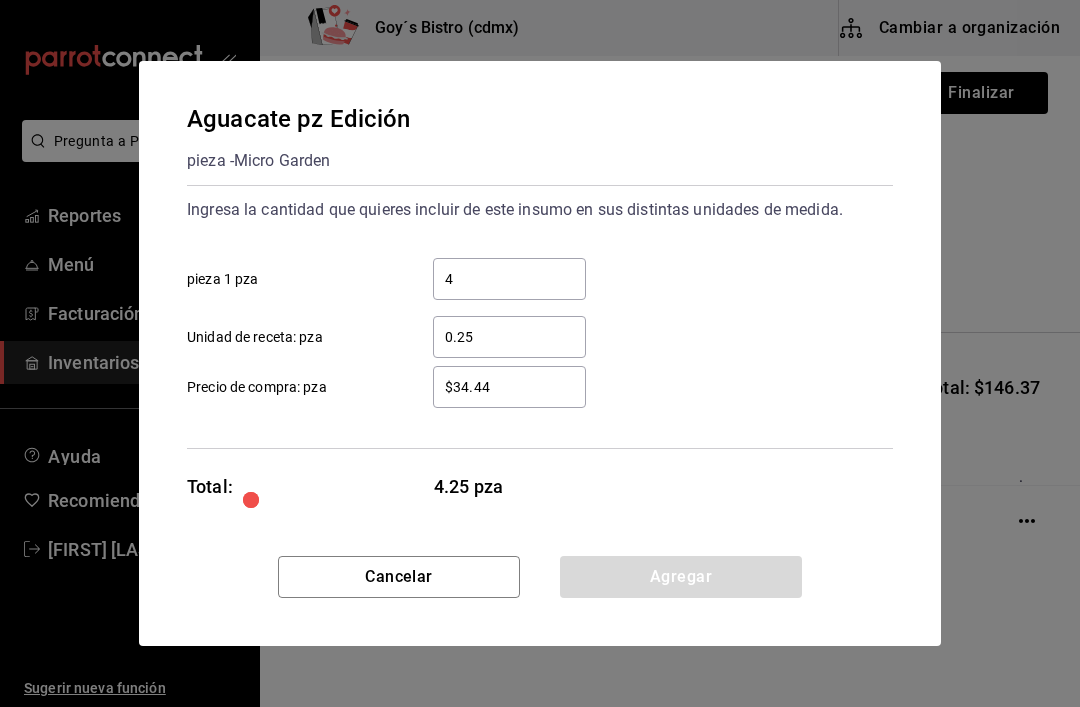 click on "$34.44" at bounding box center [509, 387] 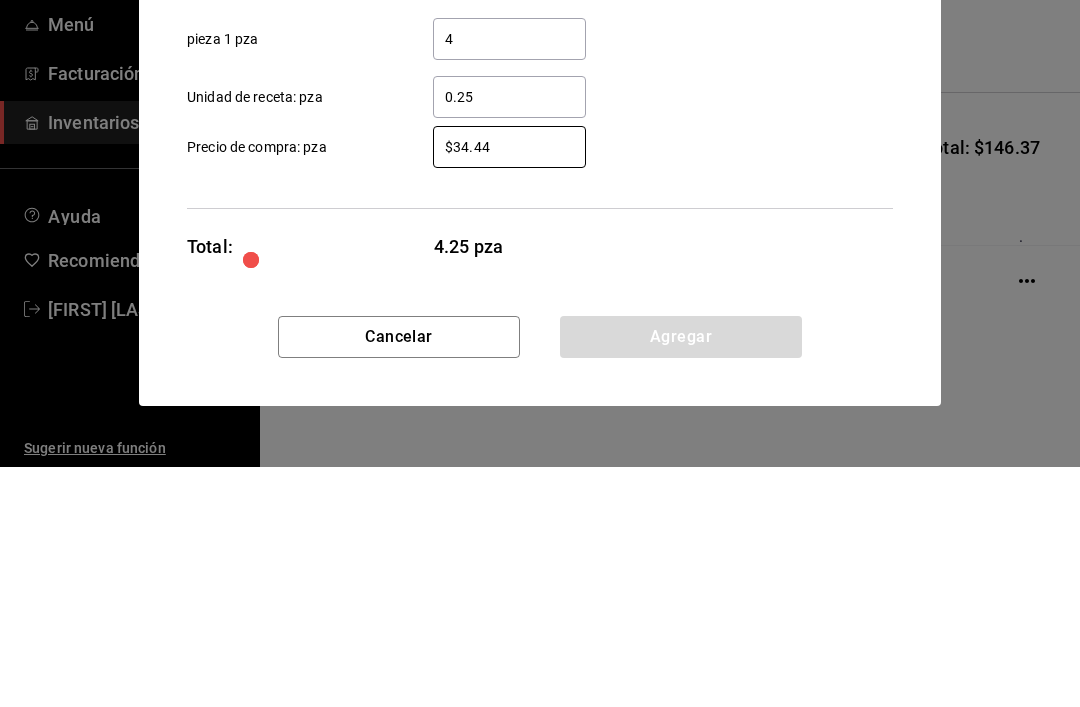 click on "$34.44" at bounding box center [509, 387] 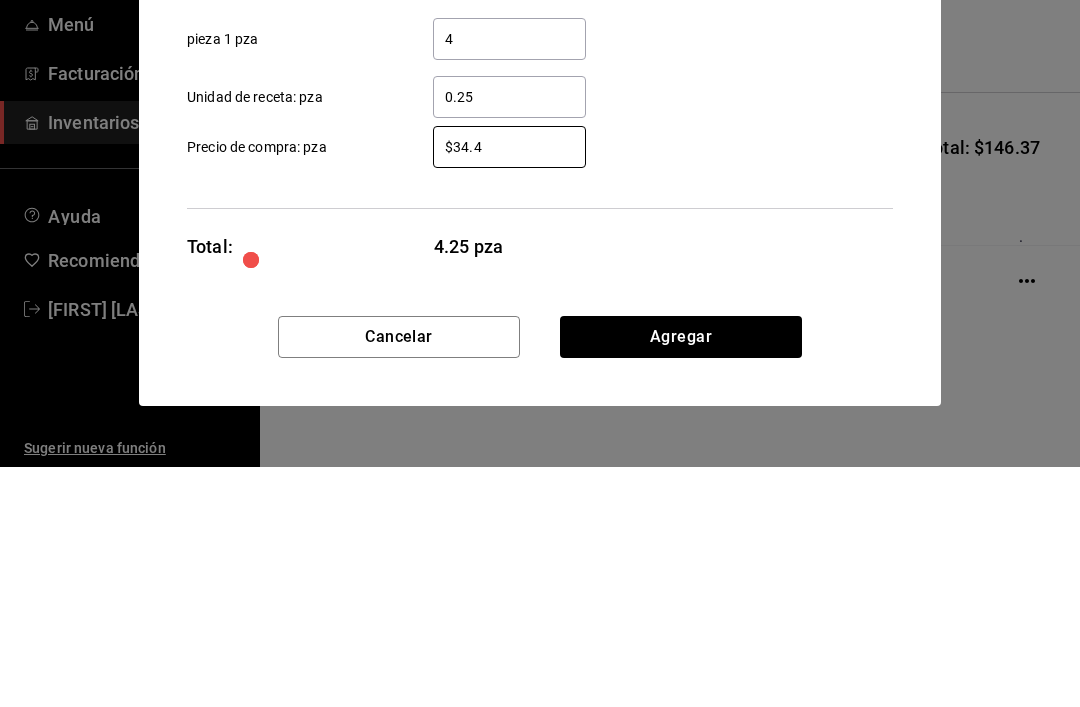 type on "$34.43" 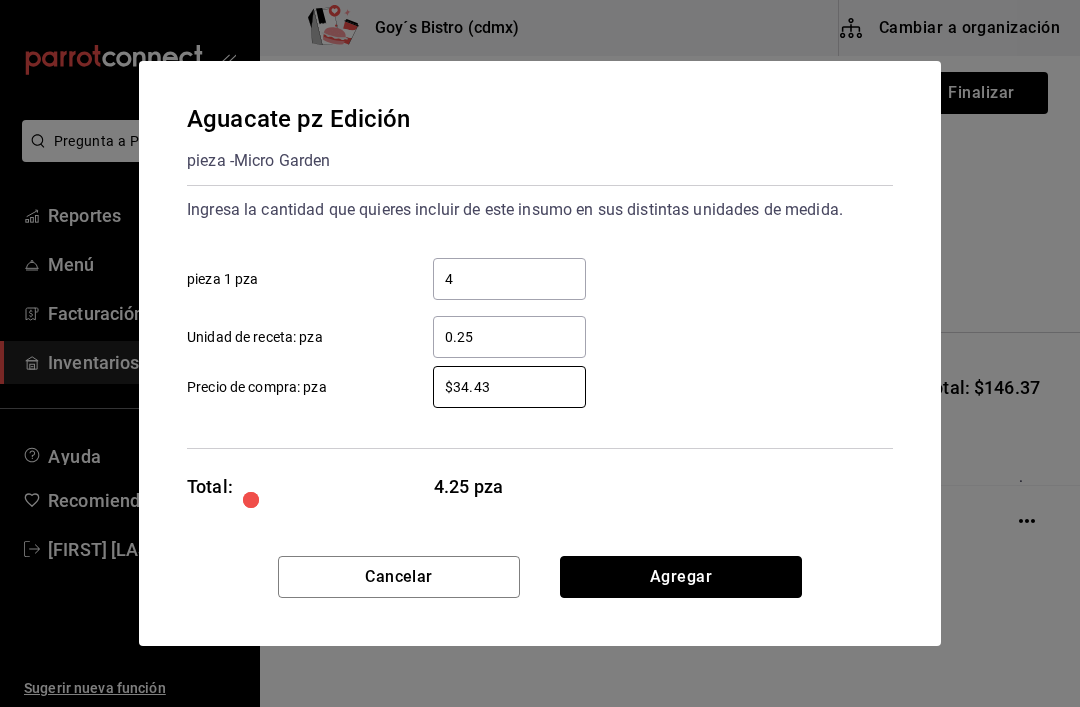 click on "Agregar" at bounding box center [681, 577] 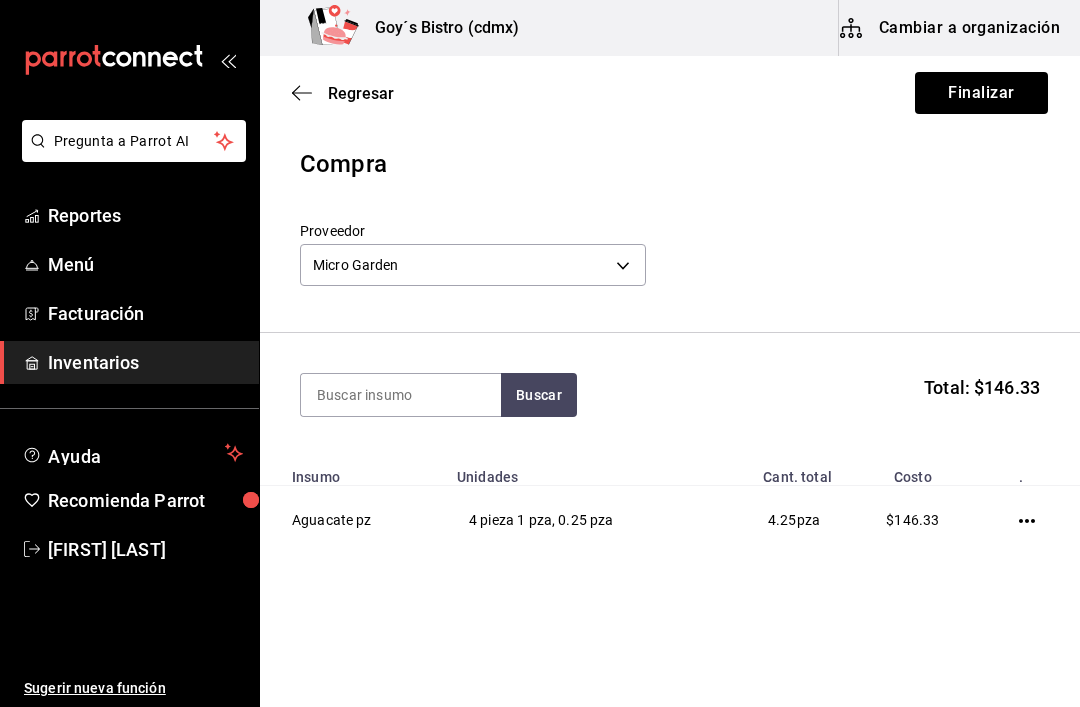click at bounding box center [1031, 520] 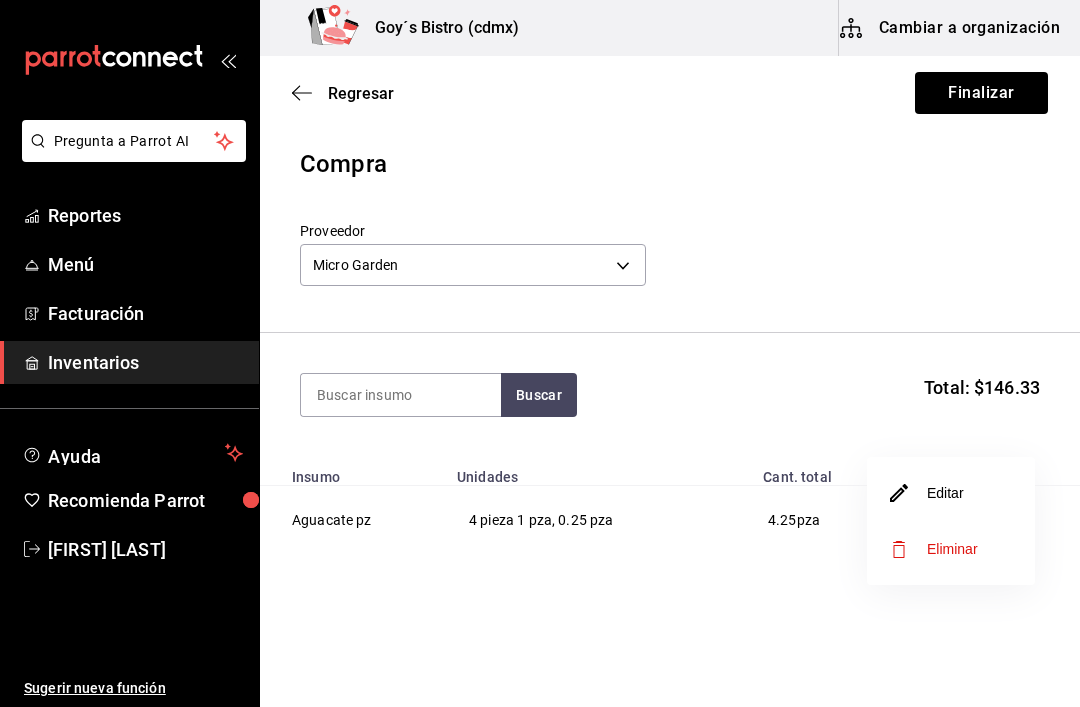 click on "Editar" at bounding box center (927, 493) 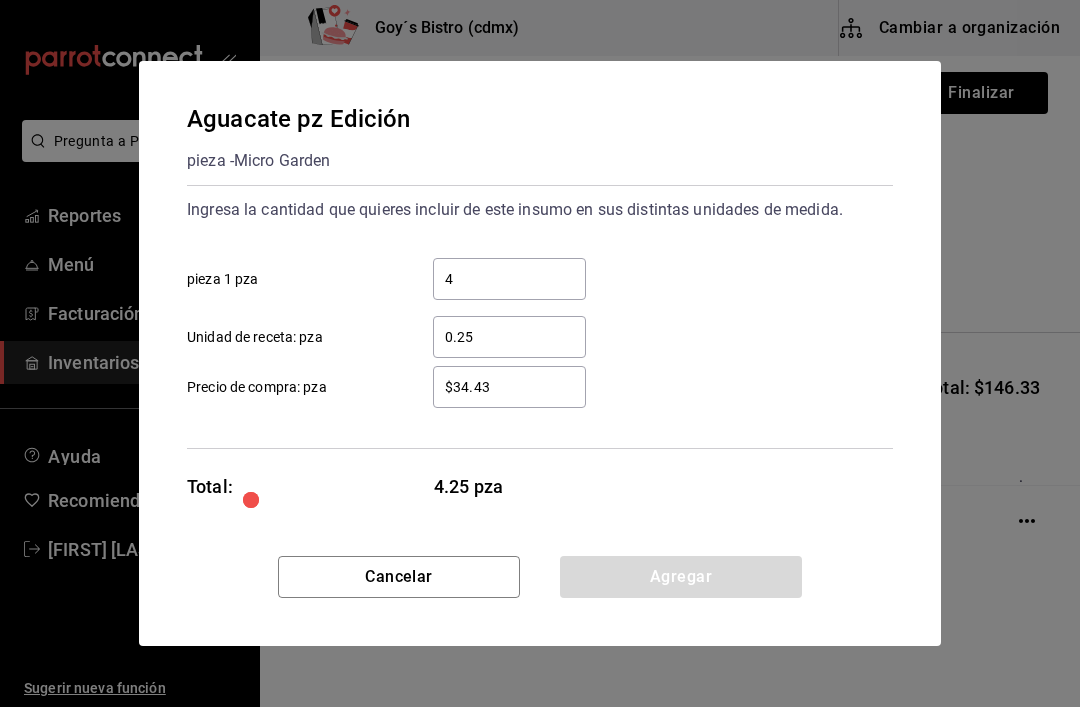 click on "$34.43" at bounding box center (509, 387) 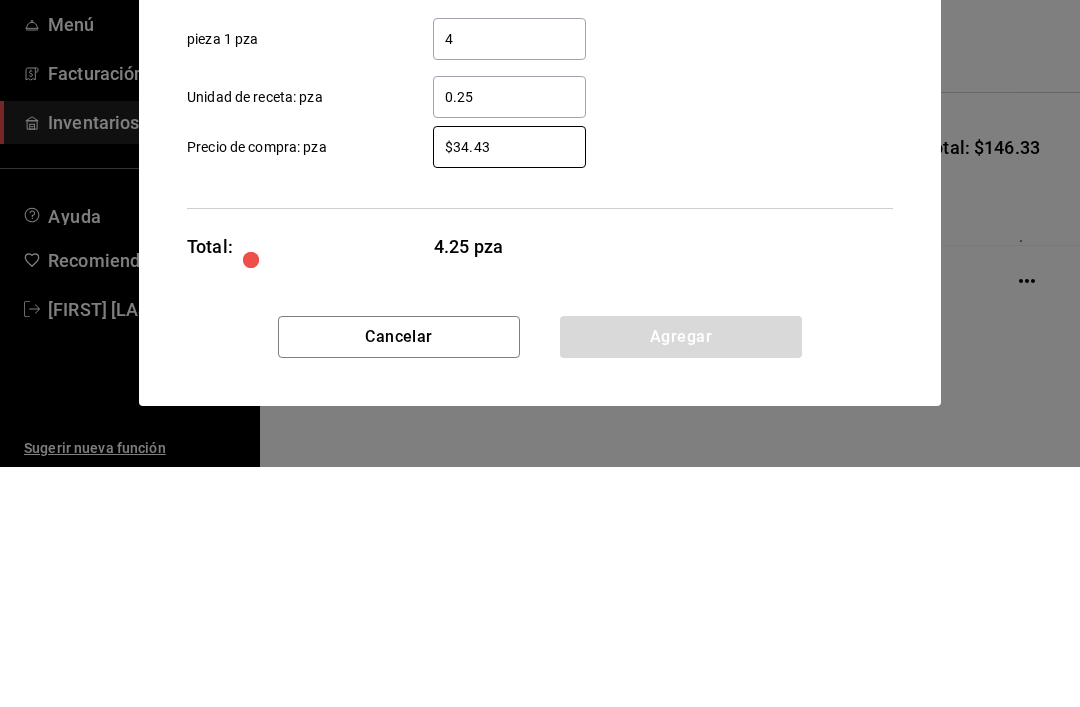 click on "$34.43" at bounding box center [509, 387] 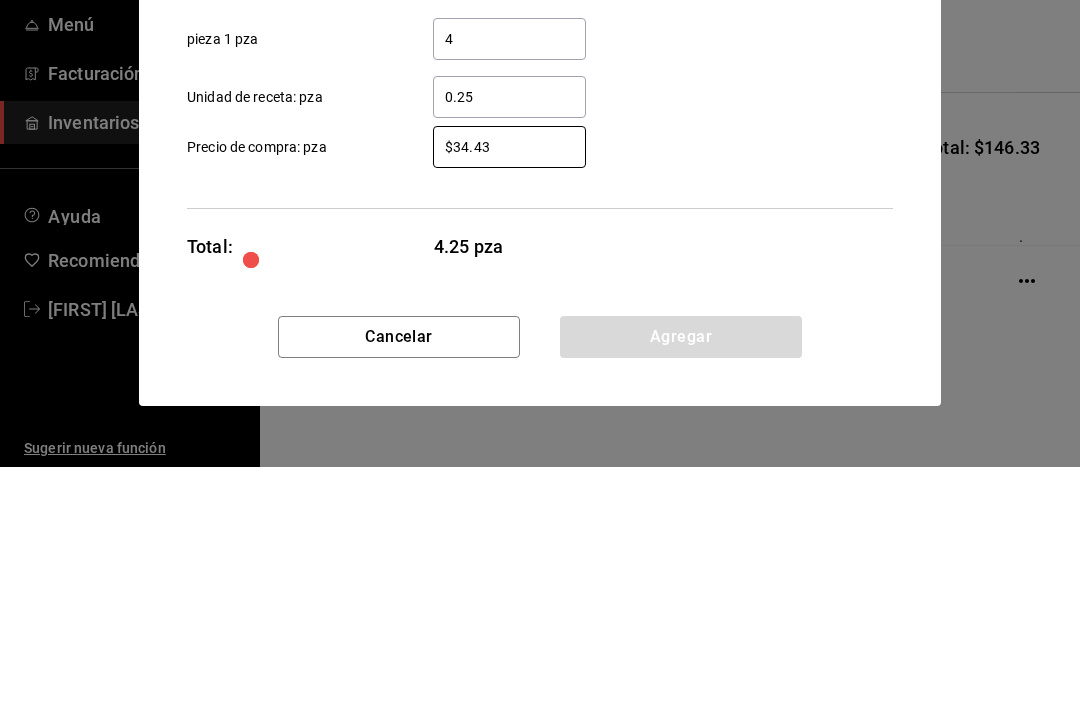 click on "$34.43" at bounding box center [509, 387] 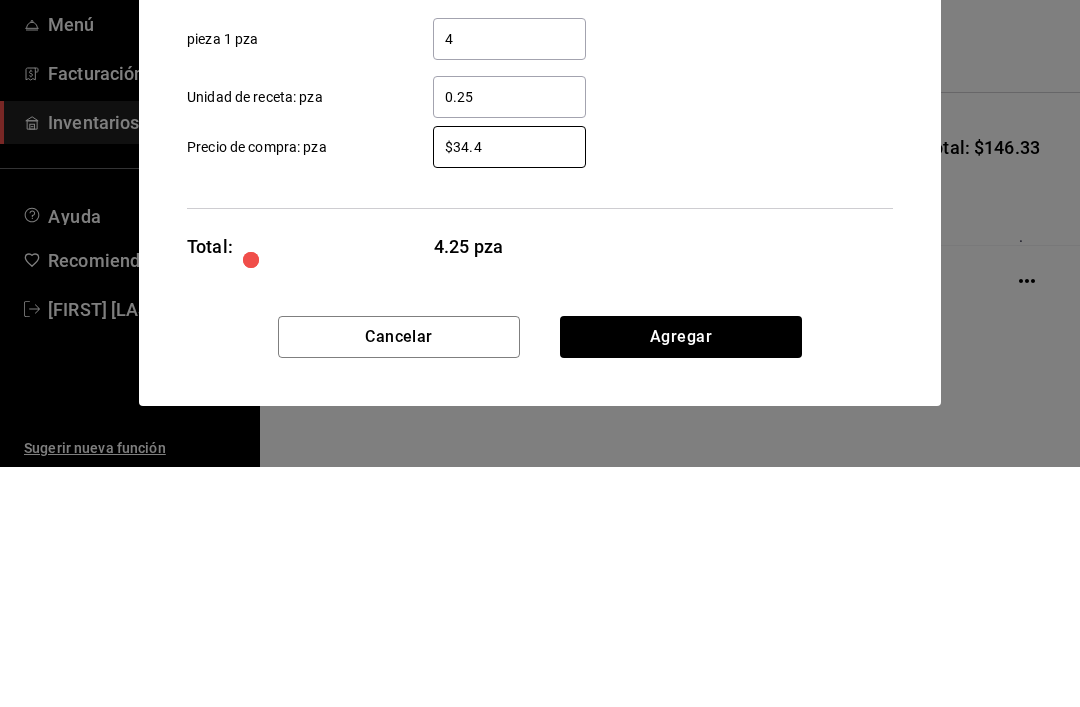 type on "$34.42" 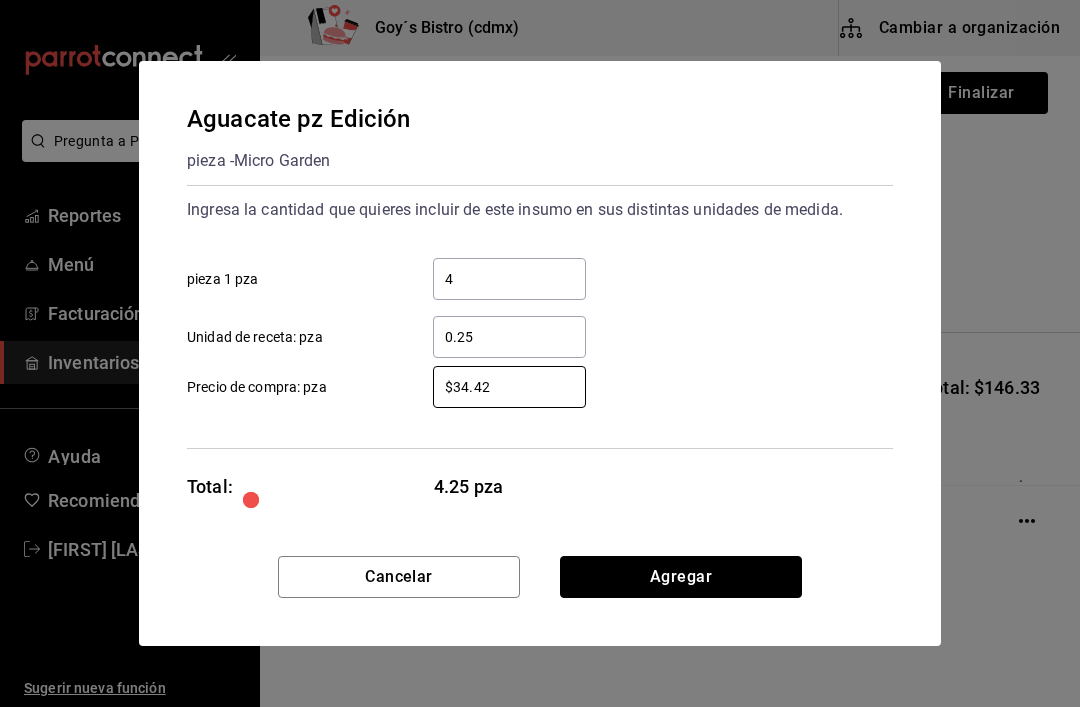 click on "Agregar" at bounding box center (681, 577) 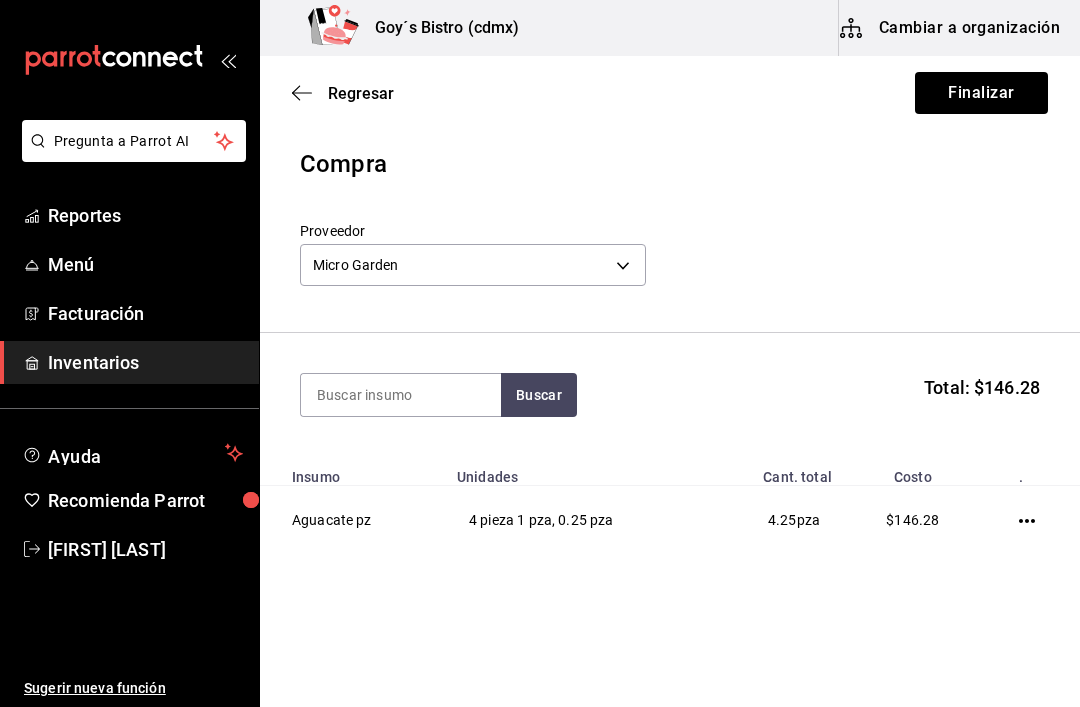 click at bounding box center (401, 395) 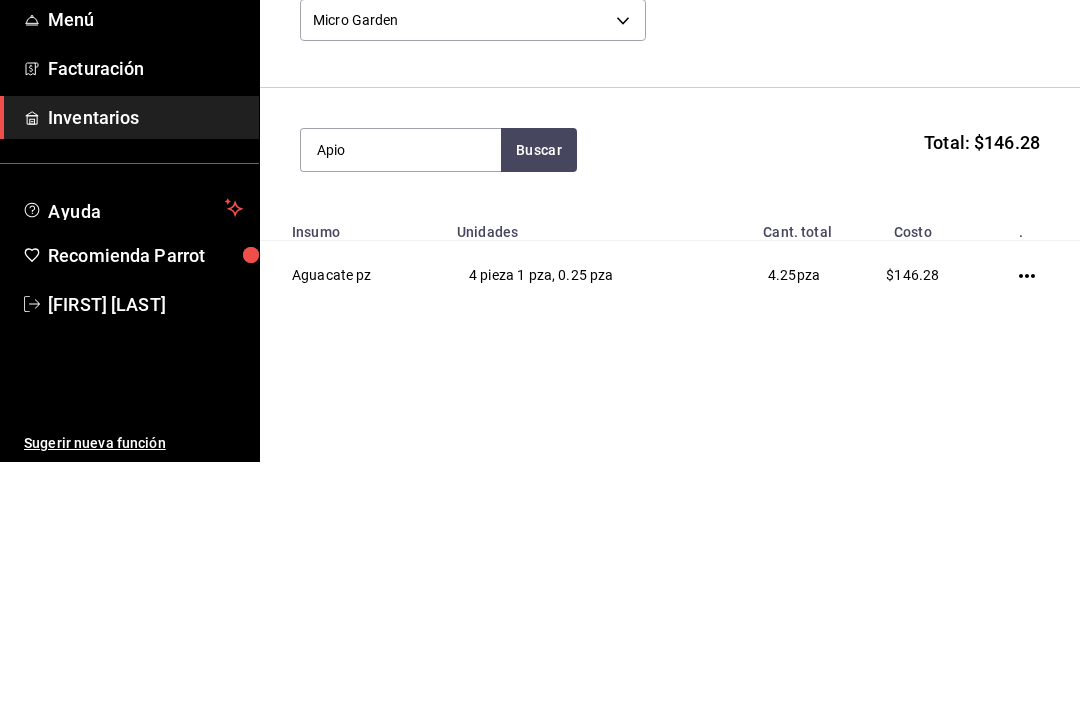 type on "Apio" 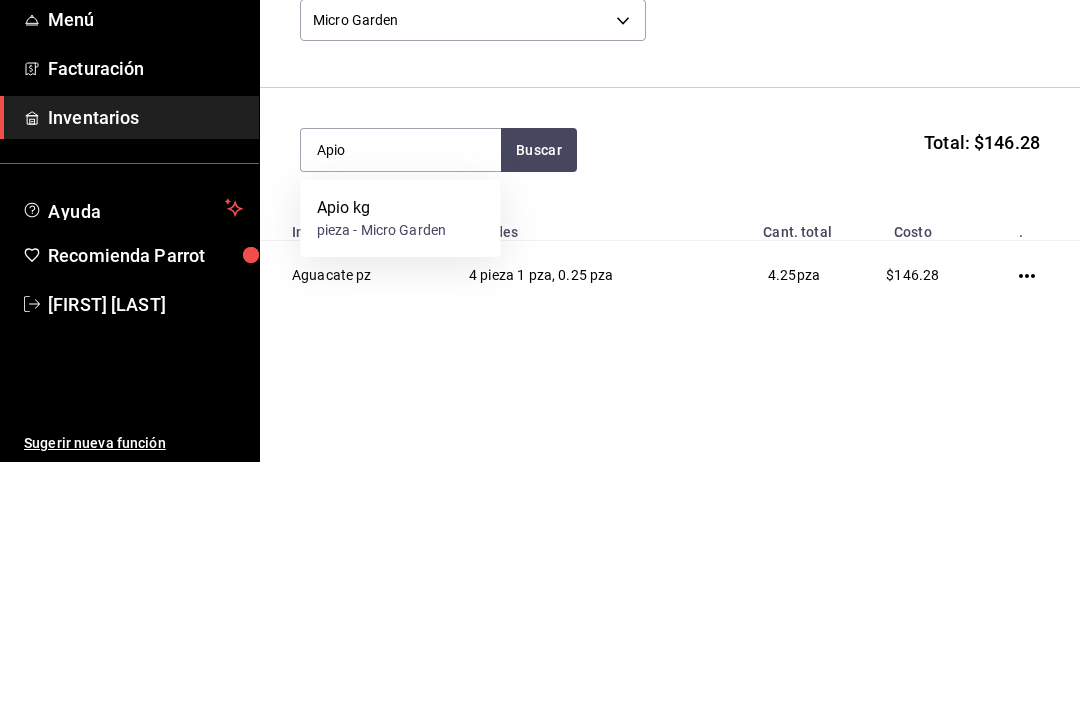 click on "Apio kg" at bounding box center [382, 453] 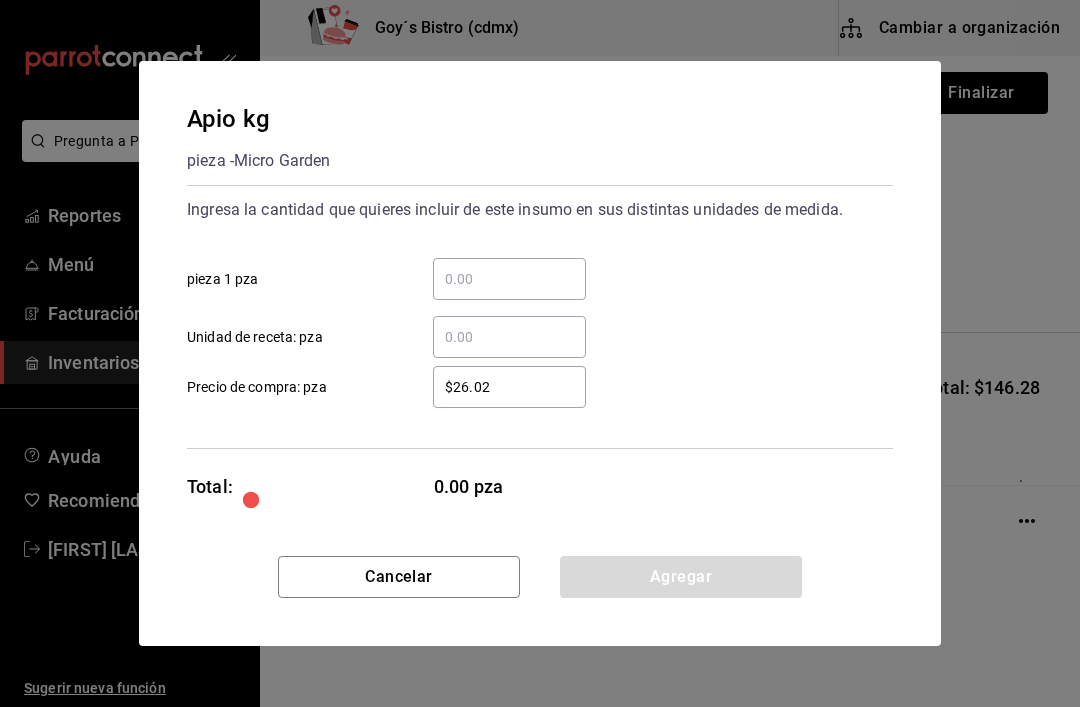 click on "​ pieza 1 pza" at bounding box center (509, 279) 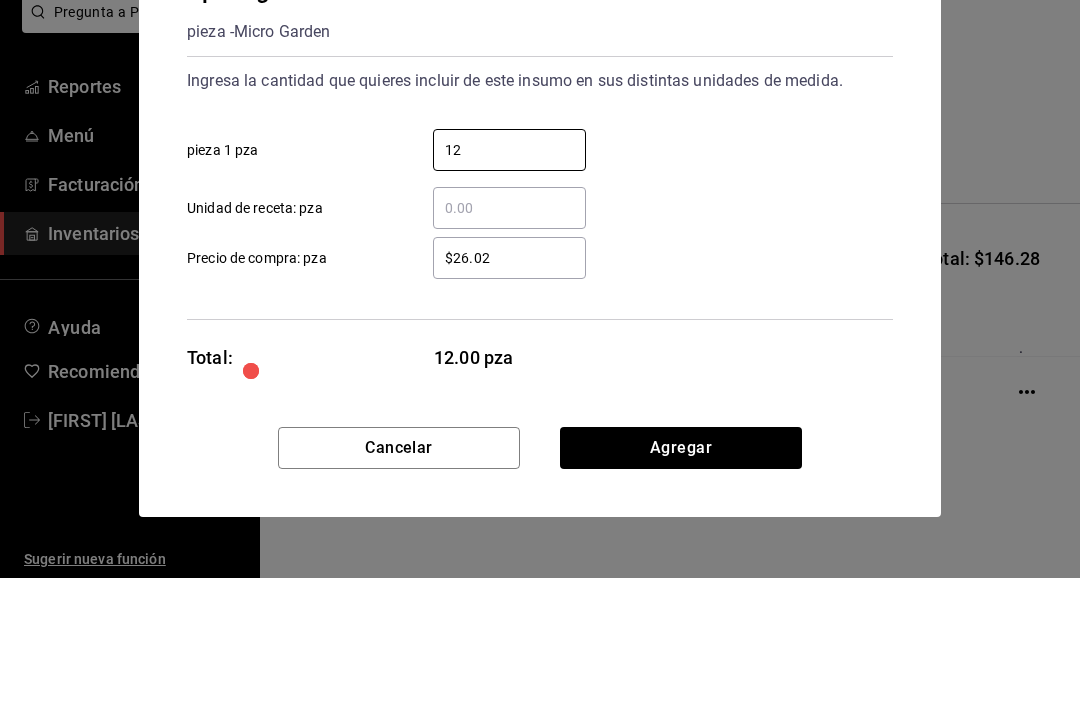 type on "12" 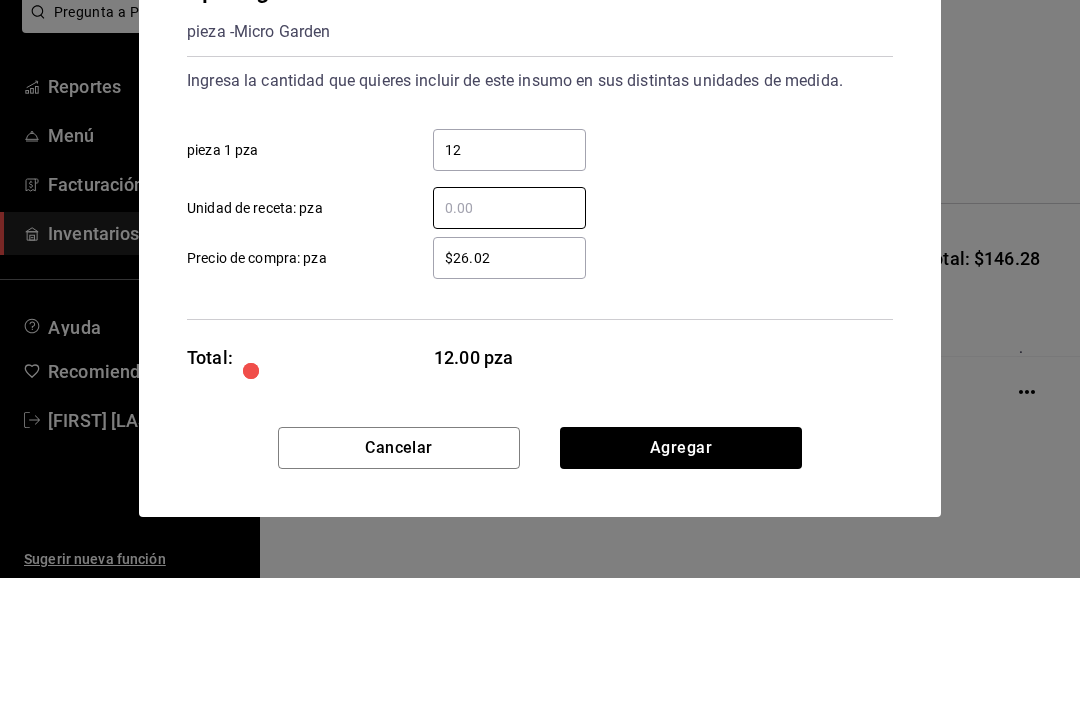 type on "." 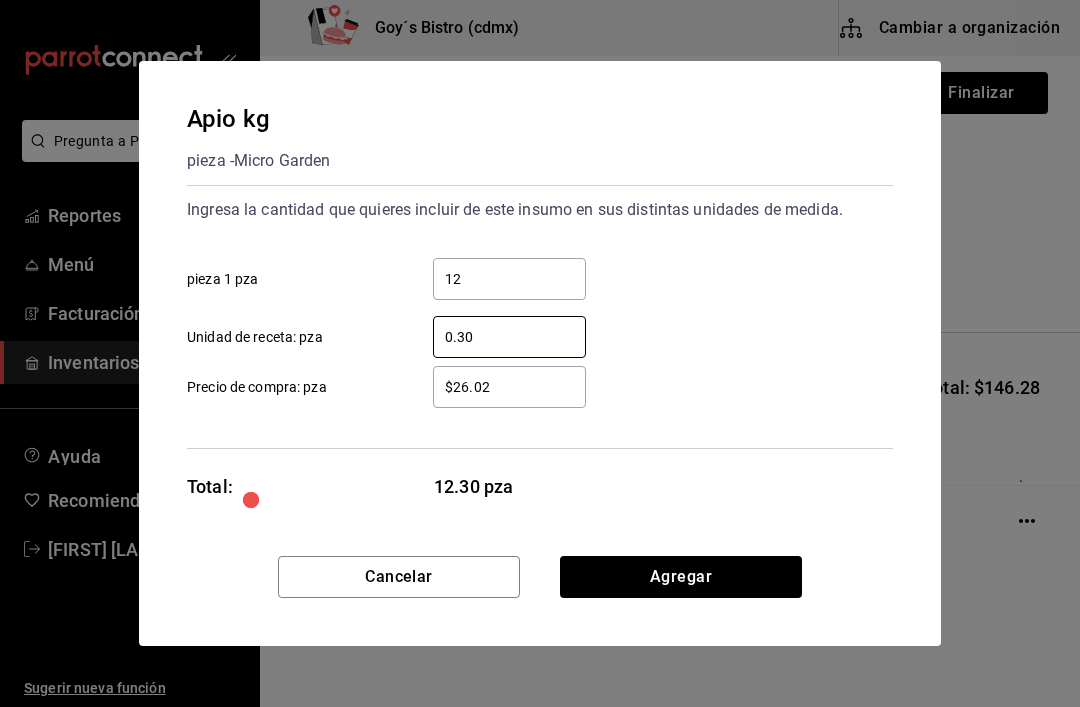 type on "0.30" 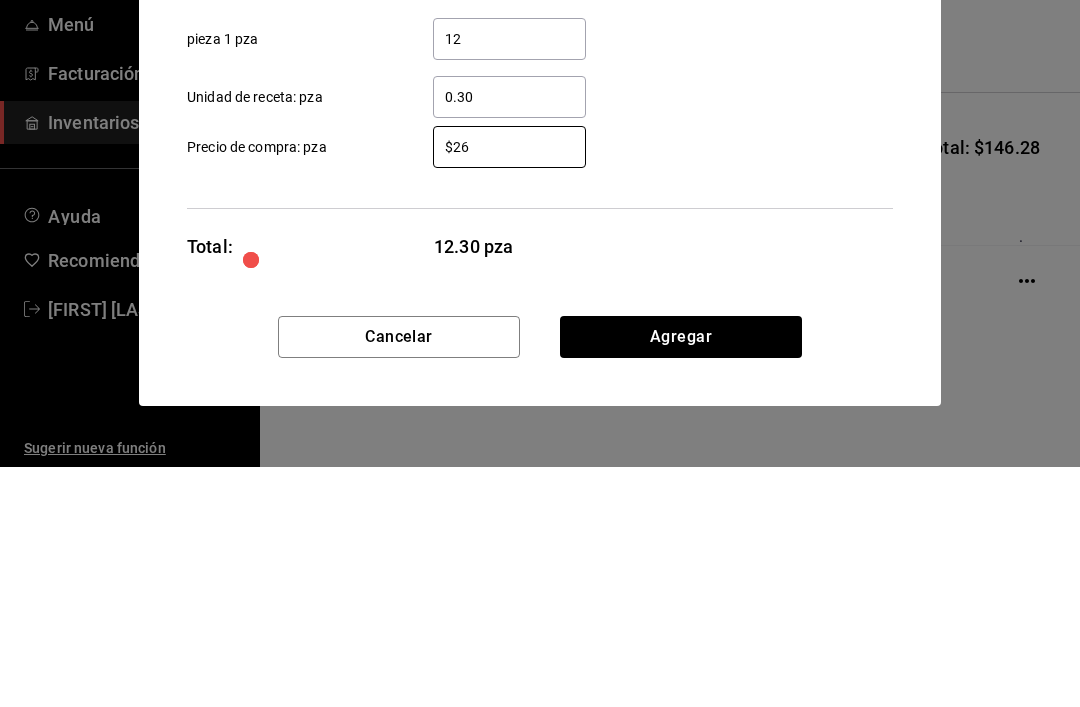 type on "$2" 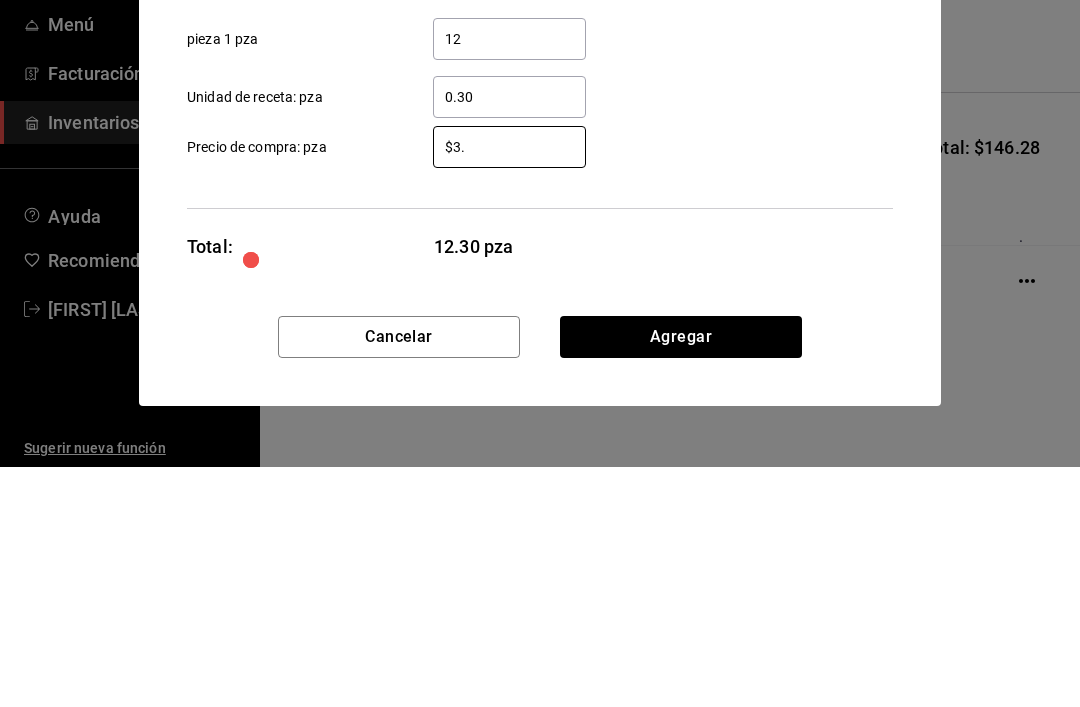 type on "$3.8" 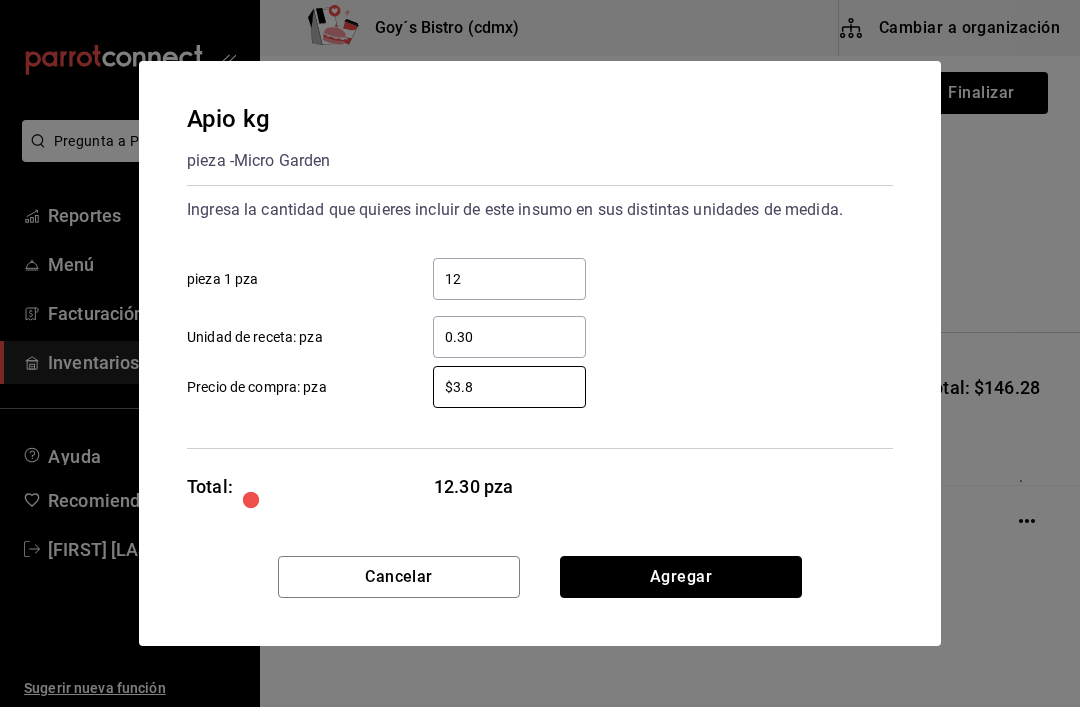 click on "Agregar" at bounding box center [681, 577] 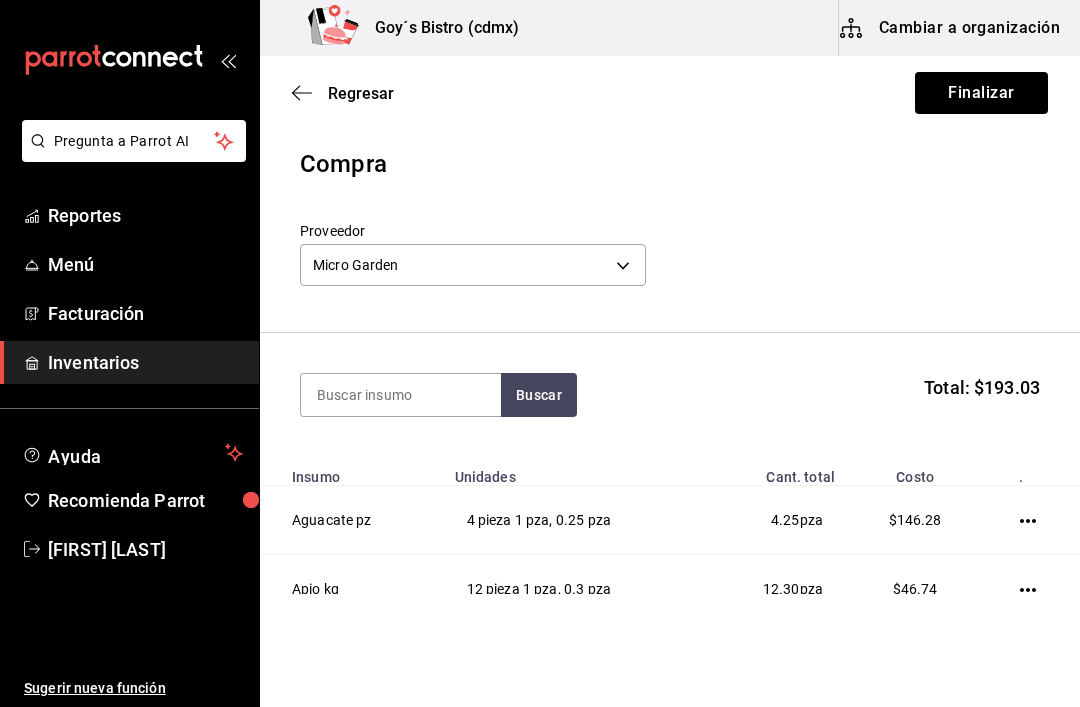 click 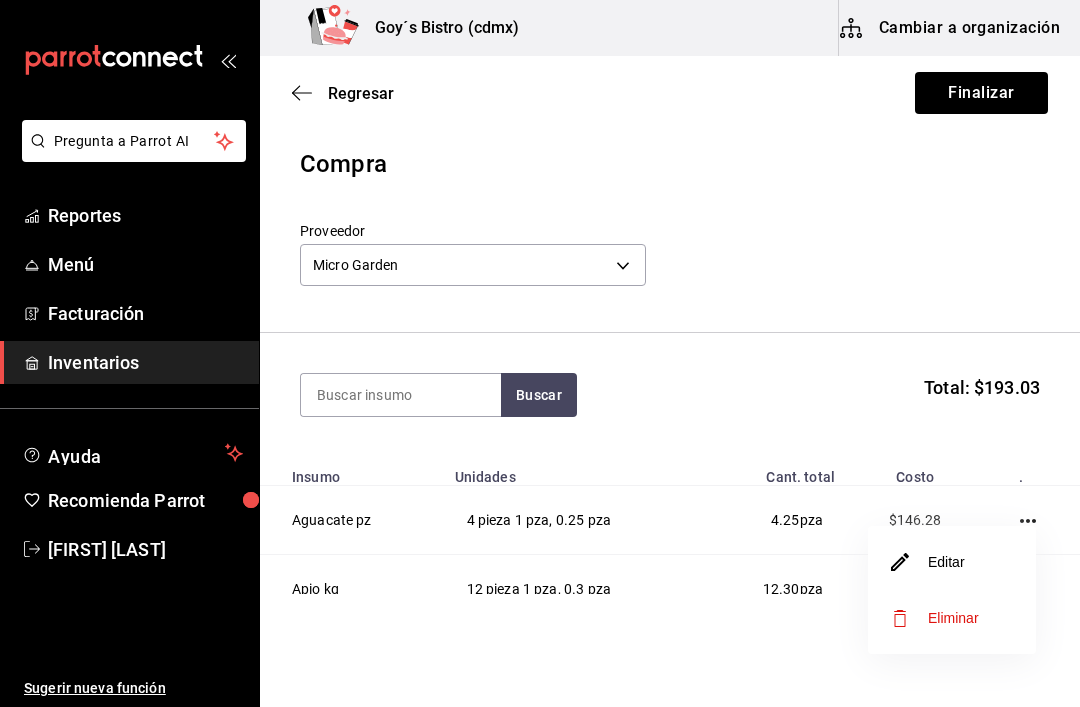 click on "Editar" at bounding box center [928, 562] 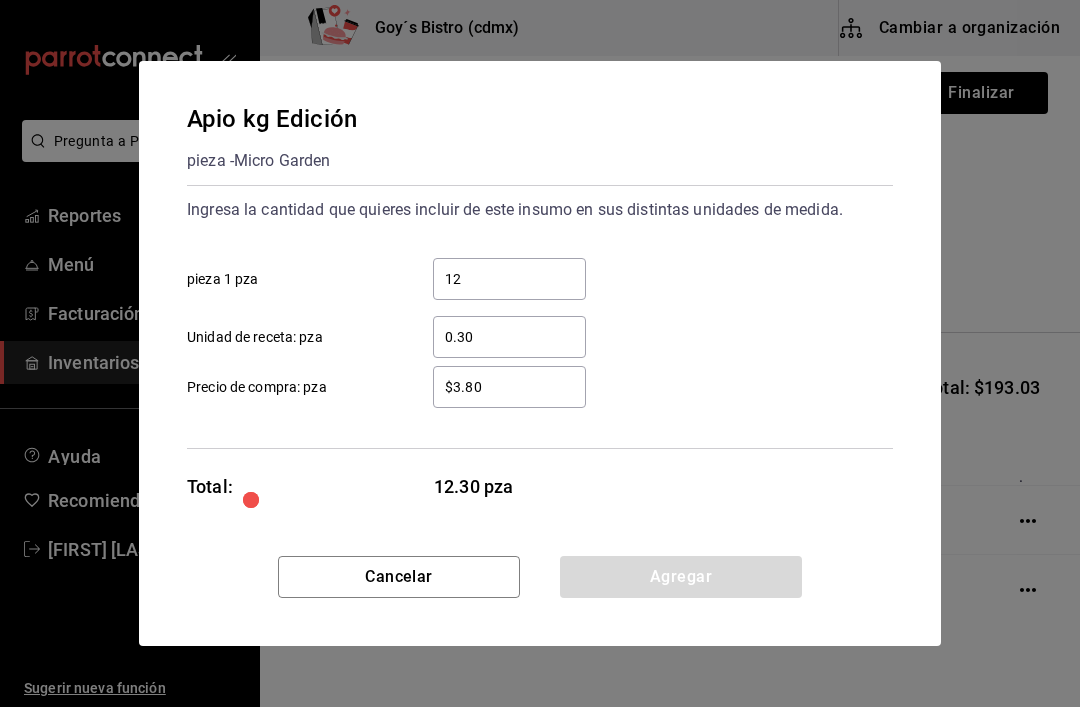click on "$3.80" at bounding box center (509, 387) 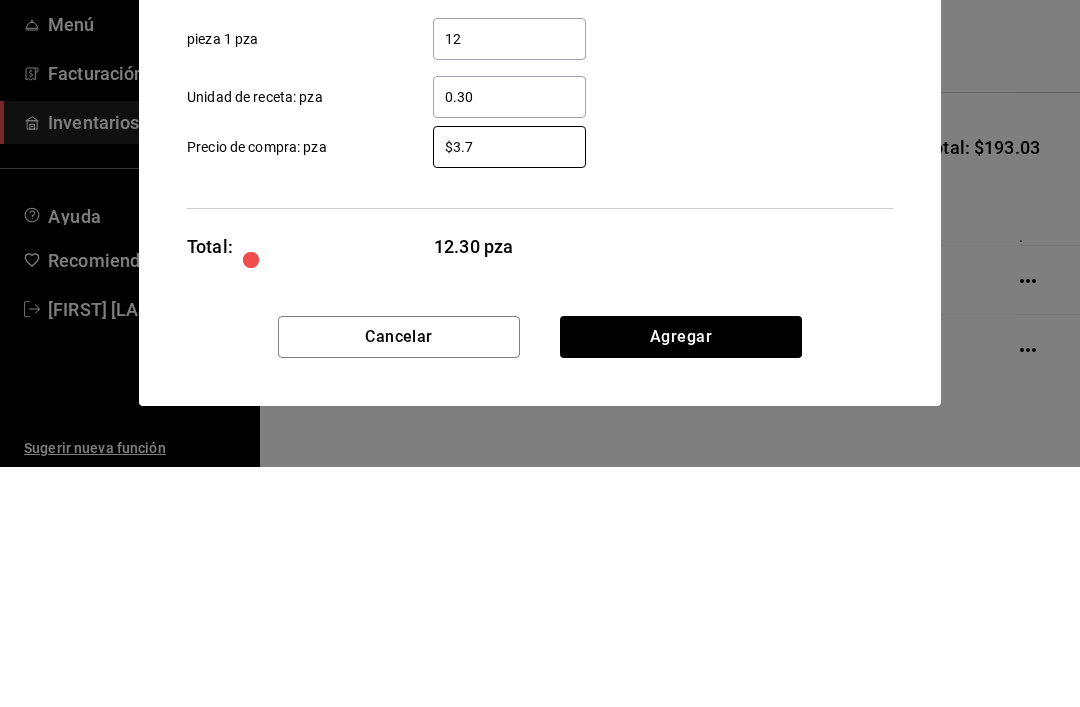 type on "$3.78" 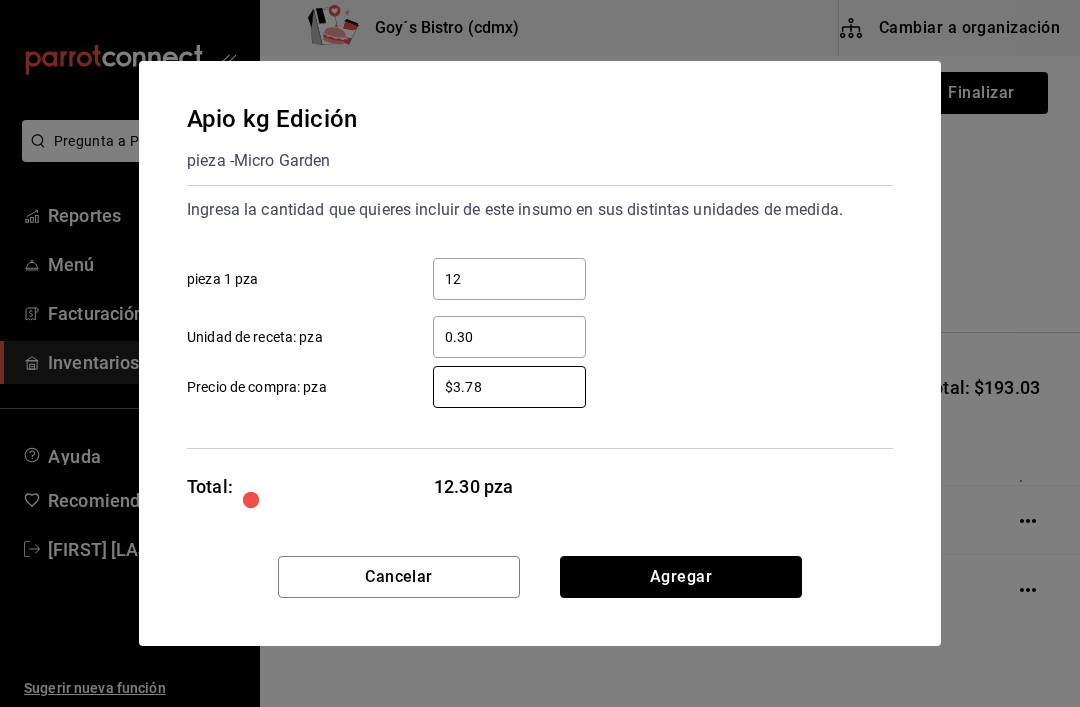 click on "Agregar" at bounding box center [681, 577] 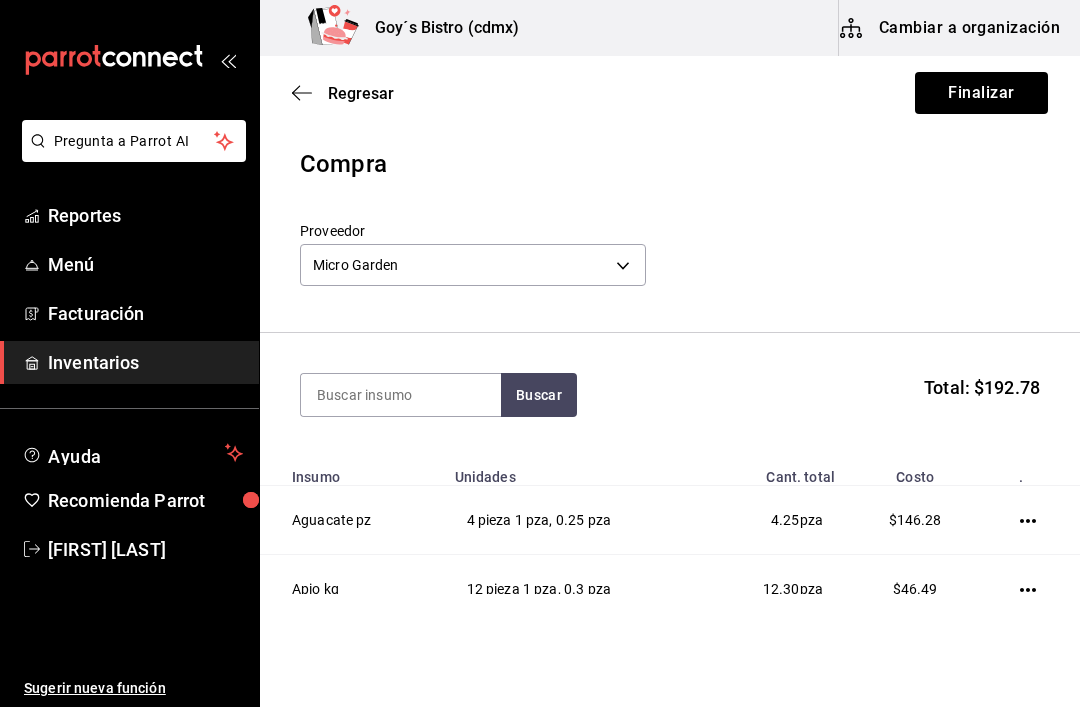 click at bounding box center (1031, 589) 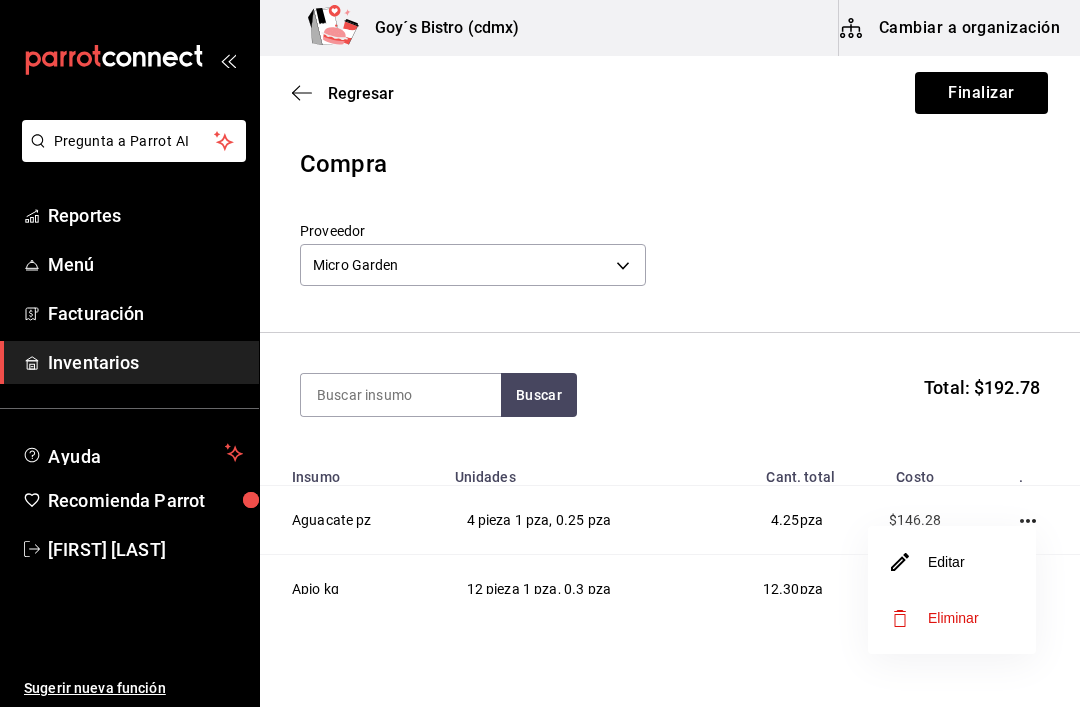 click on "Editar" at bounding box center (928, 562) 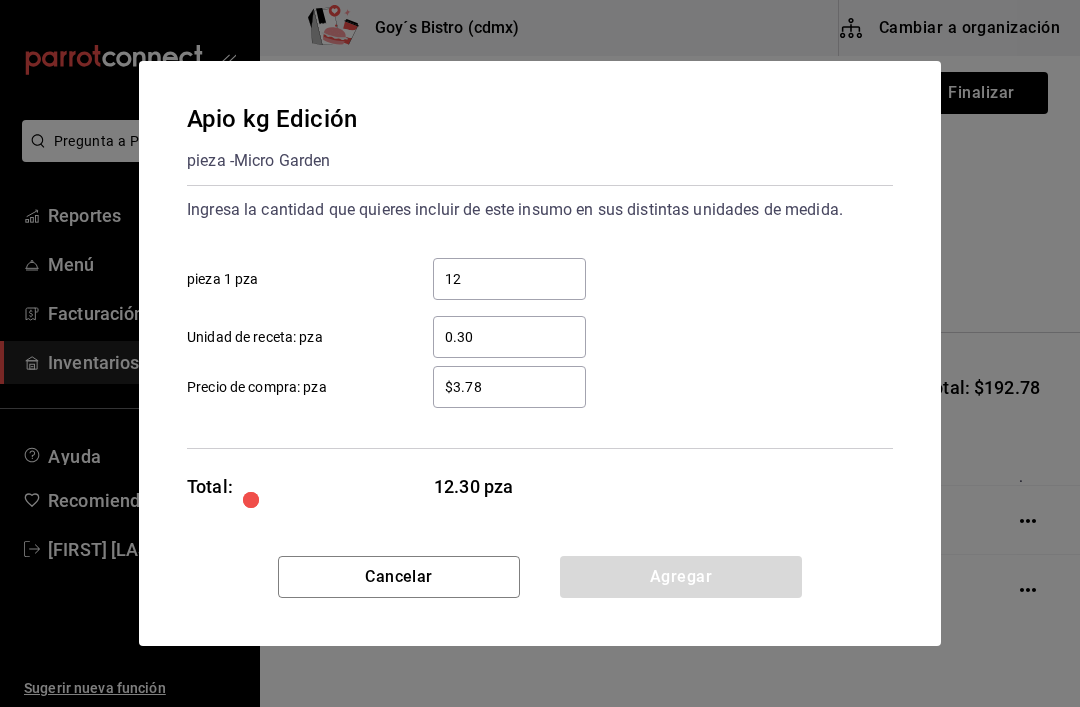 click on "$3.78" at bounding box center [509, 387] 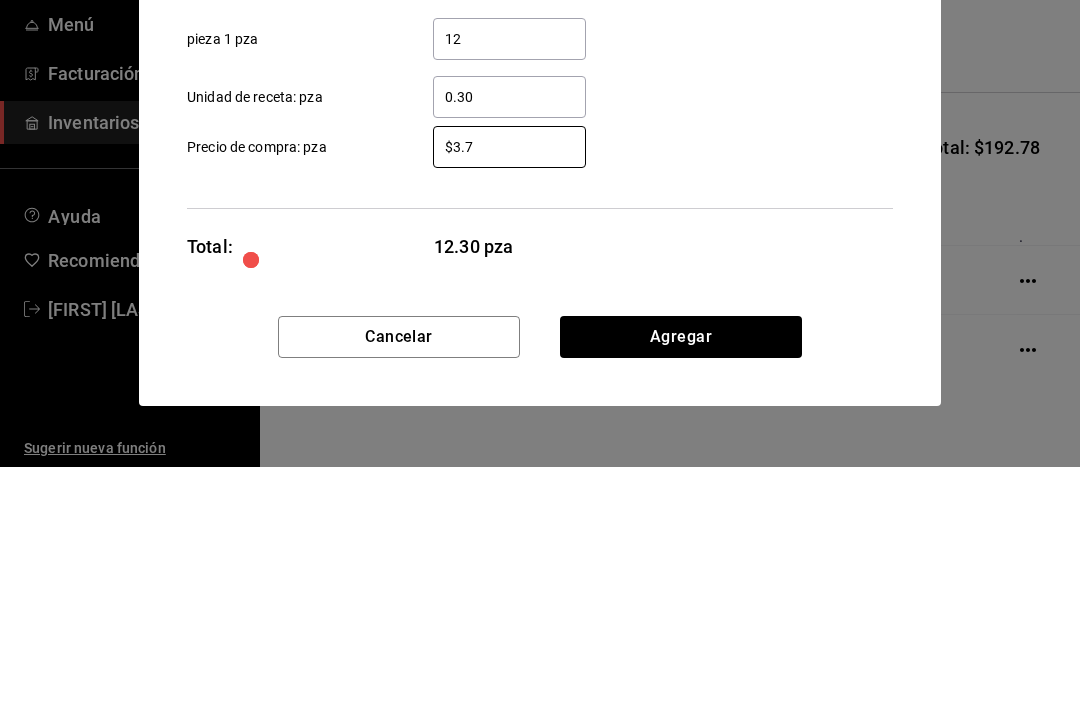 type on "$3.76" 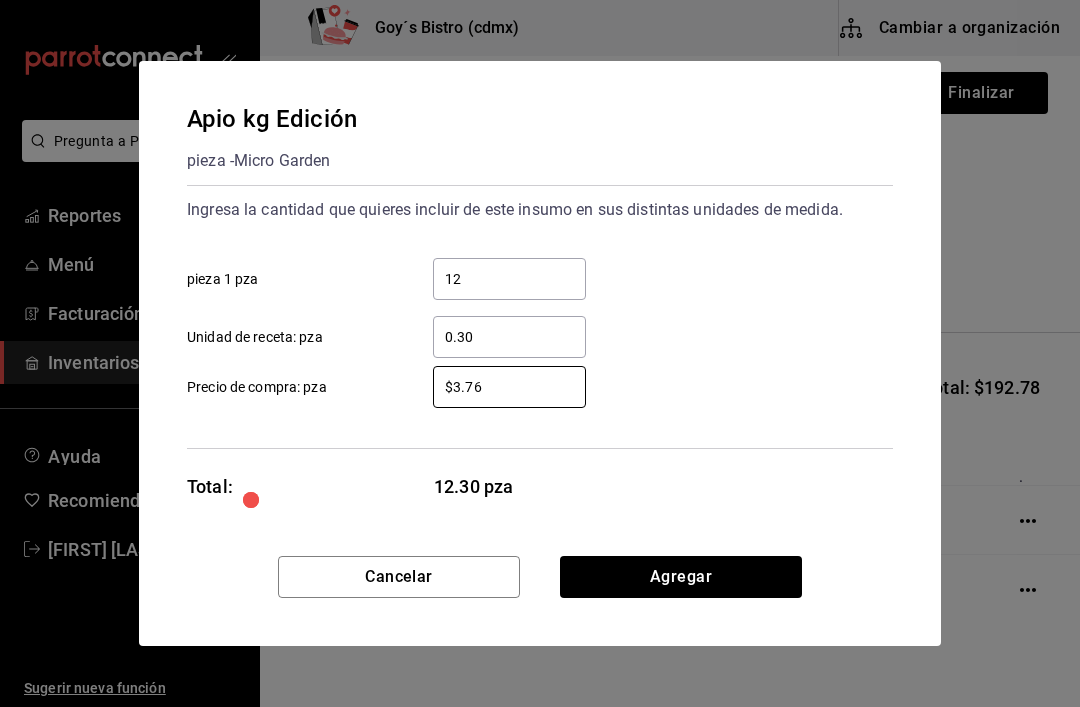 click on "Agregar" at bounding box center (681, 577) 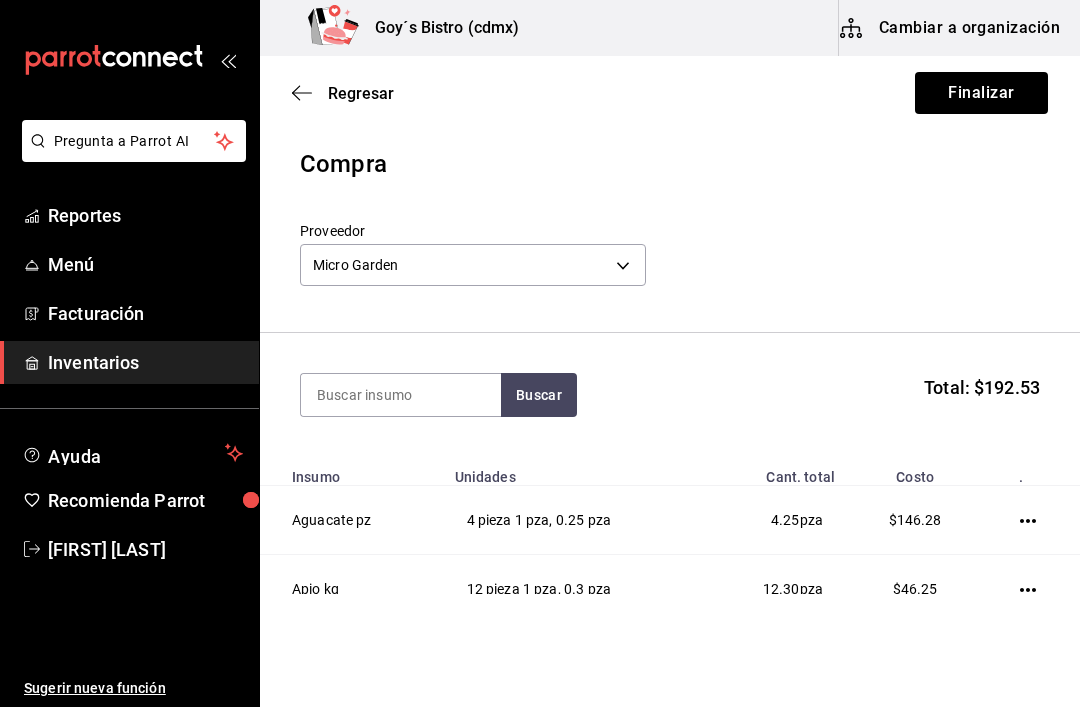 click 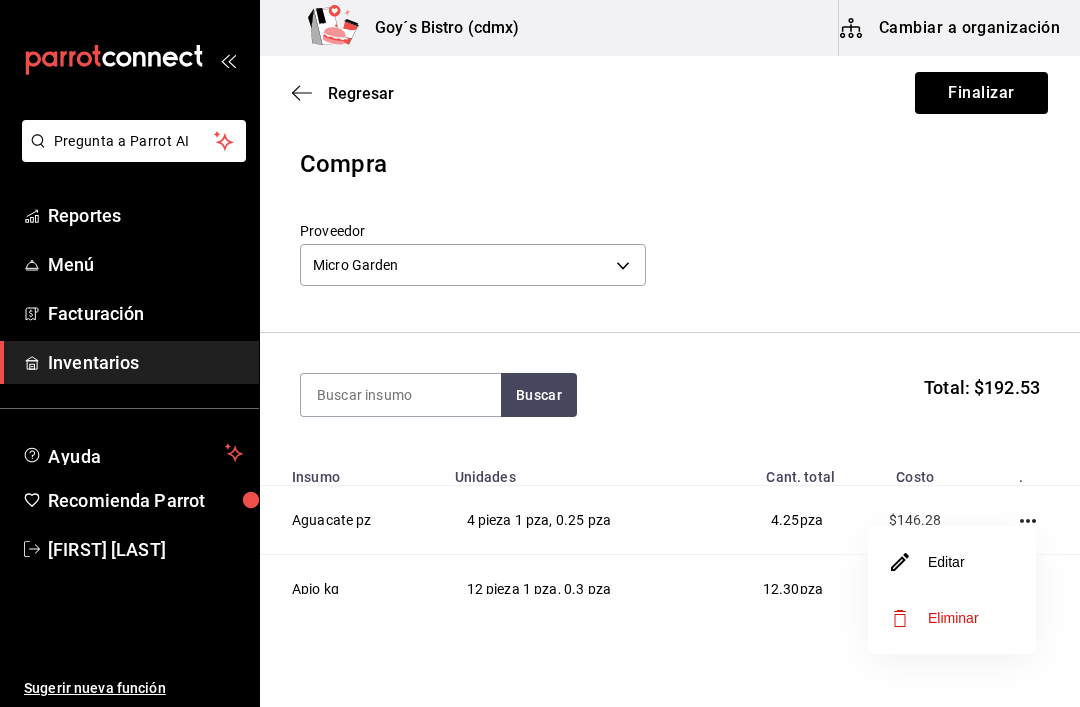 click on "Editar" at bounding box center (928, 562) 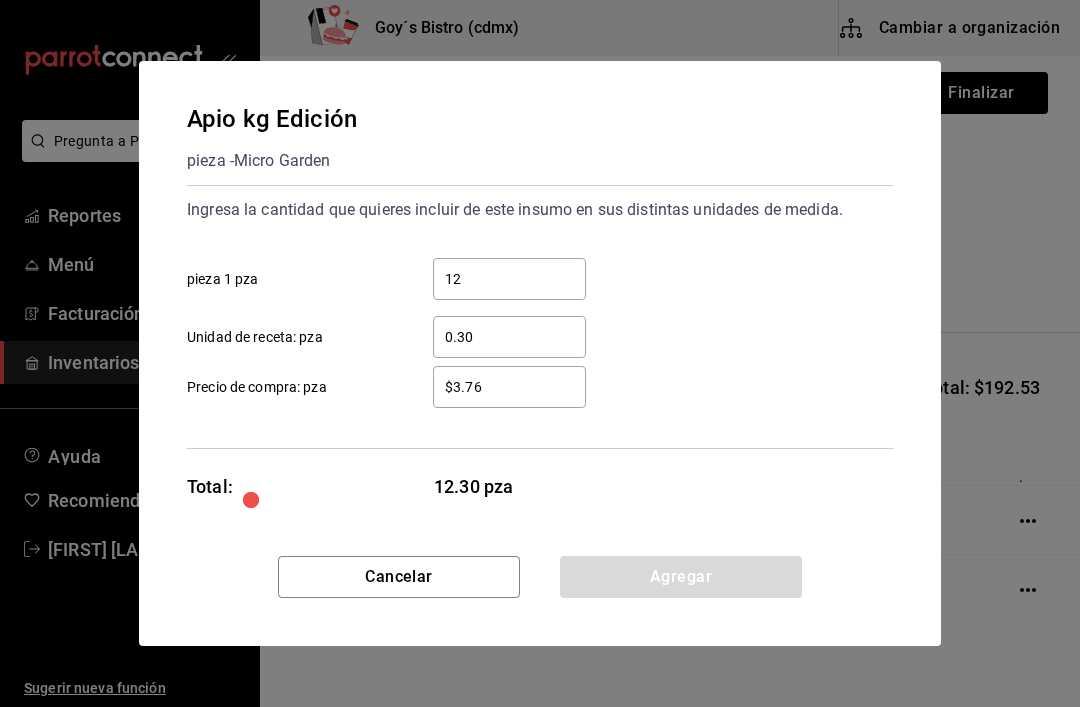 click on "$3.76" at bounding box center (509, 387) 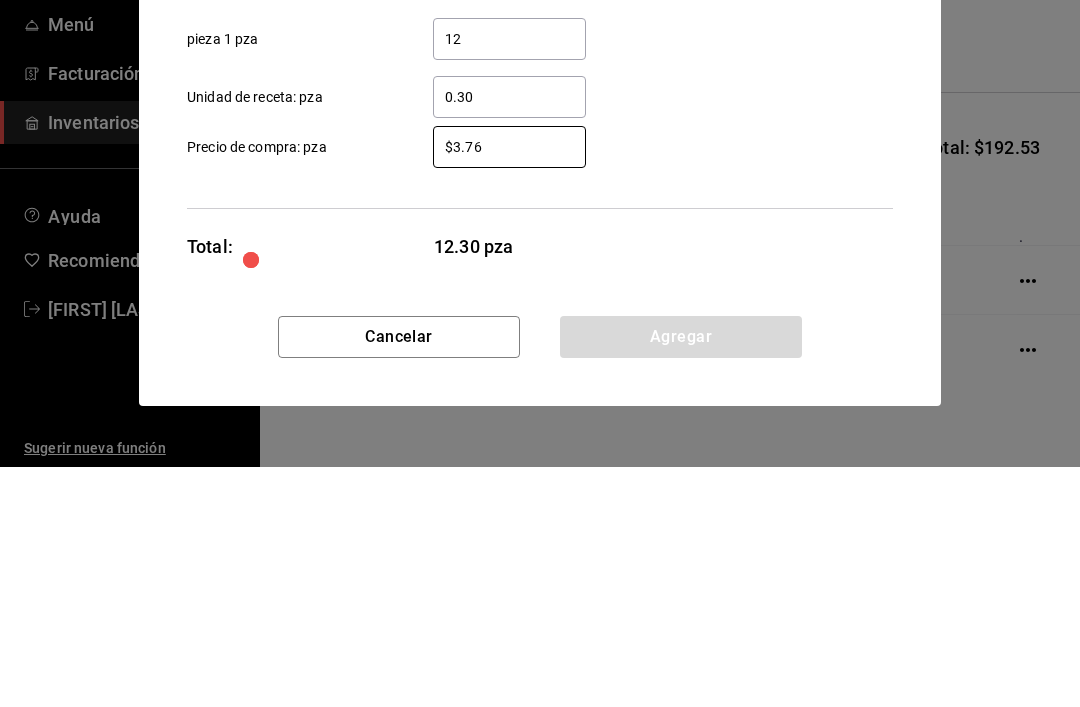 click on "$3.76" at bounding box center [509, 387] 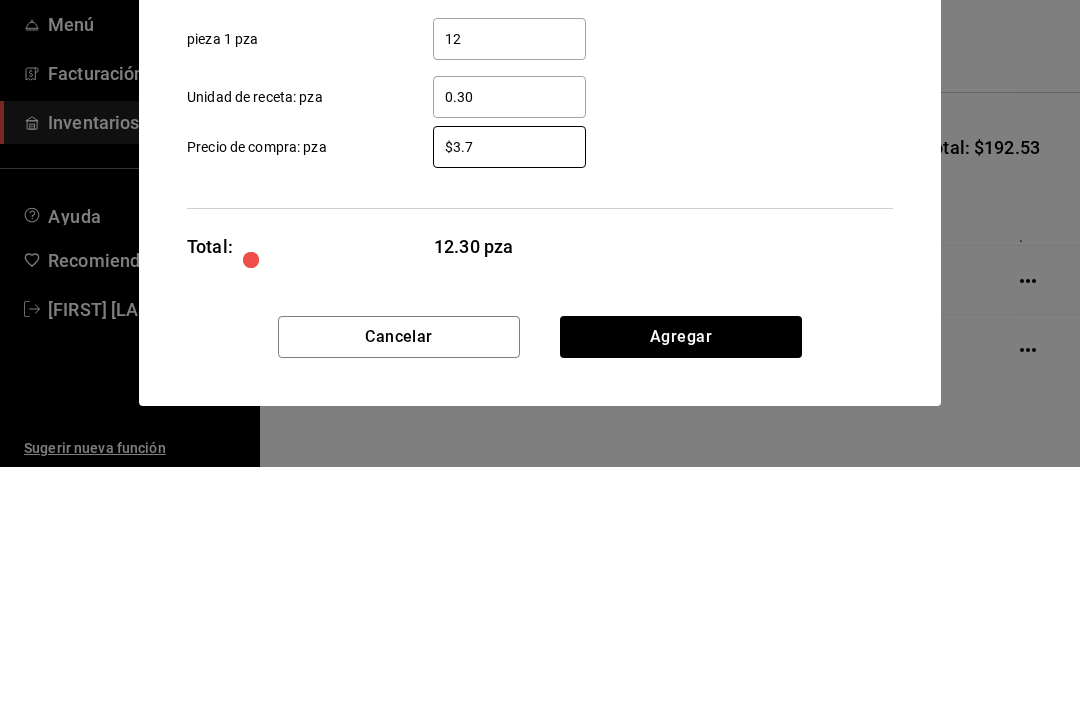 type on "$3.75" 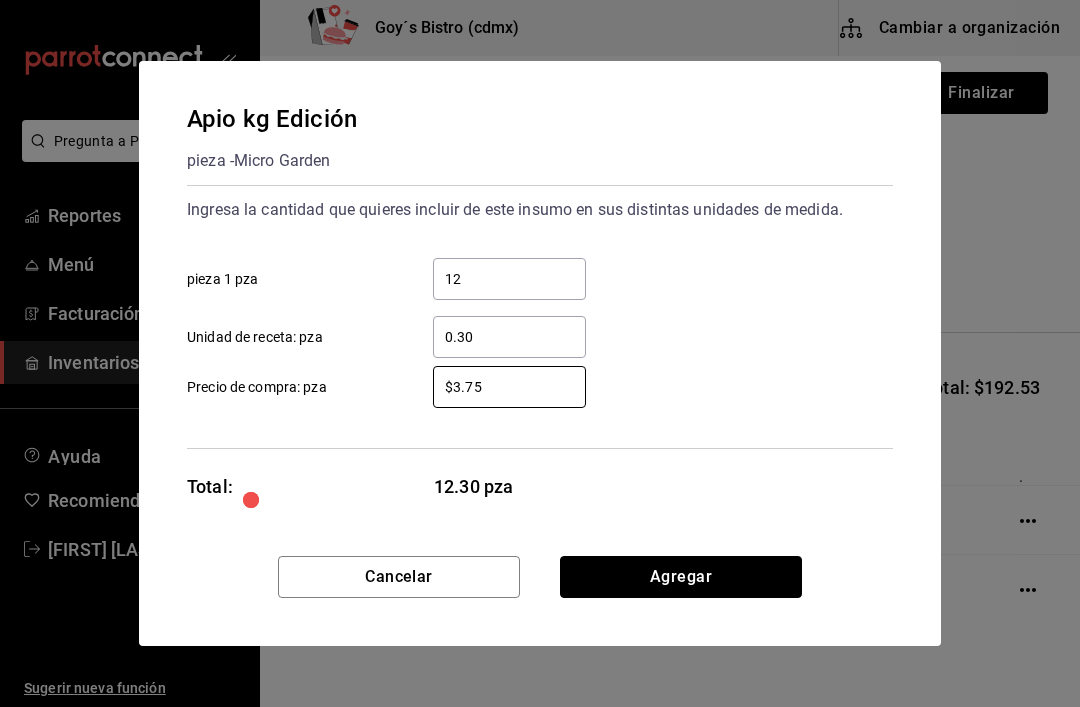 click on "Agregar" at bounding box center (681, 577) 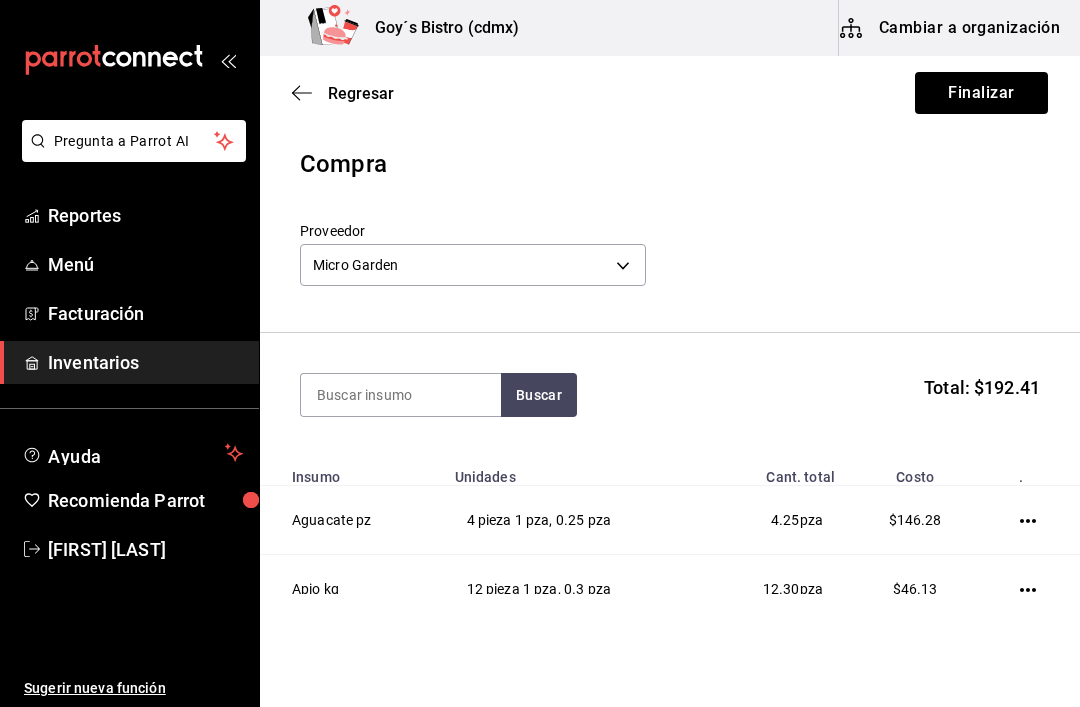 click at bounding box center [401, 395] 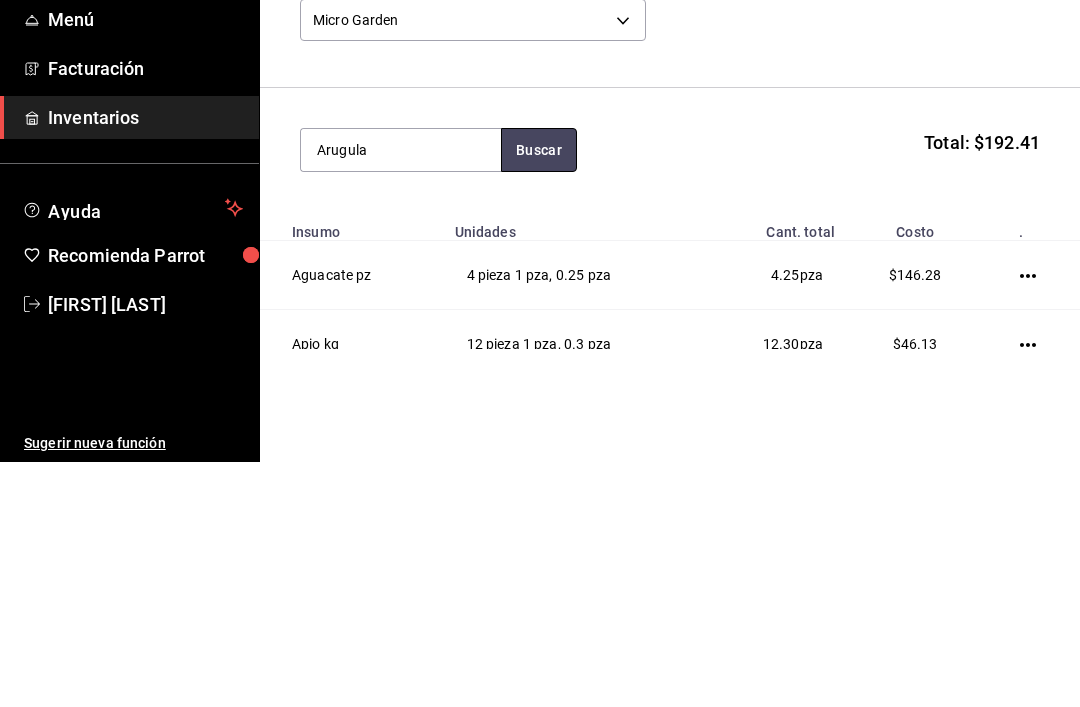 click on "Buscar" at bounding box center (539, 395) 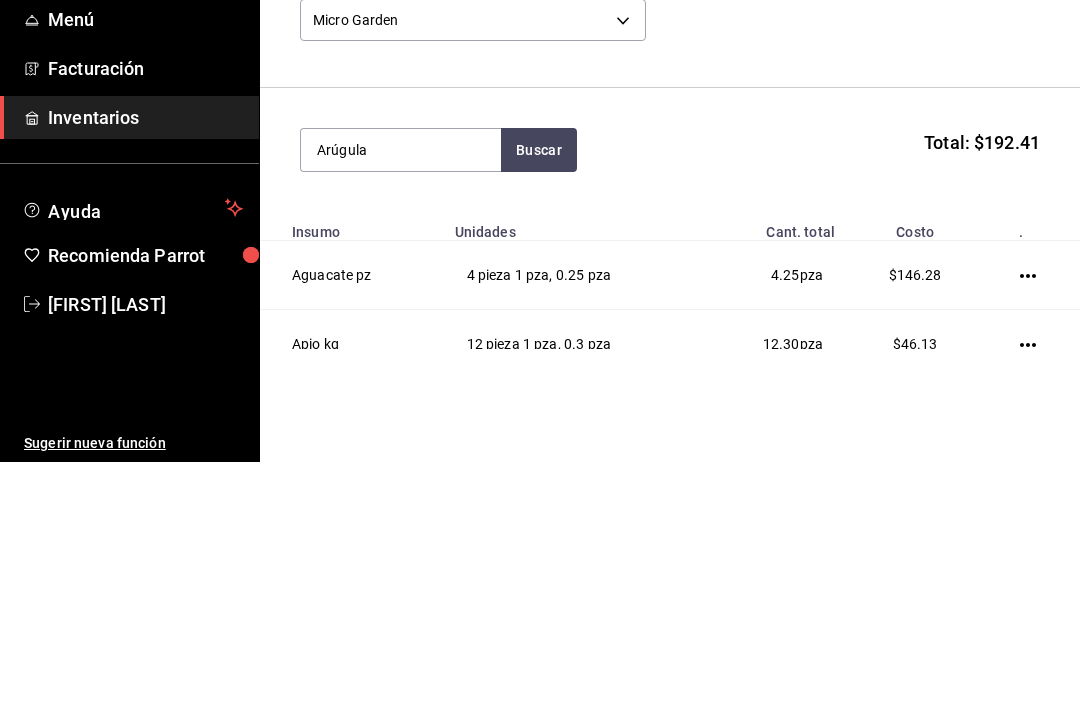 type on "Arúgula" 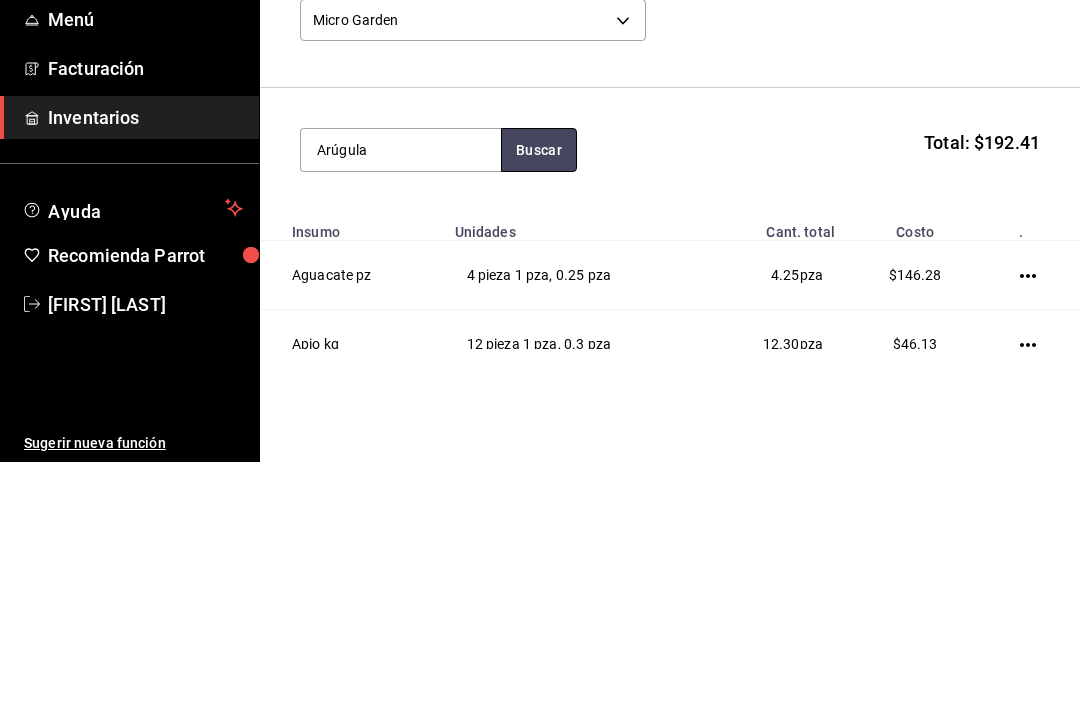 click on "Buscar" at bounding box center (539, 395) 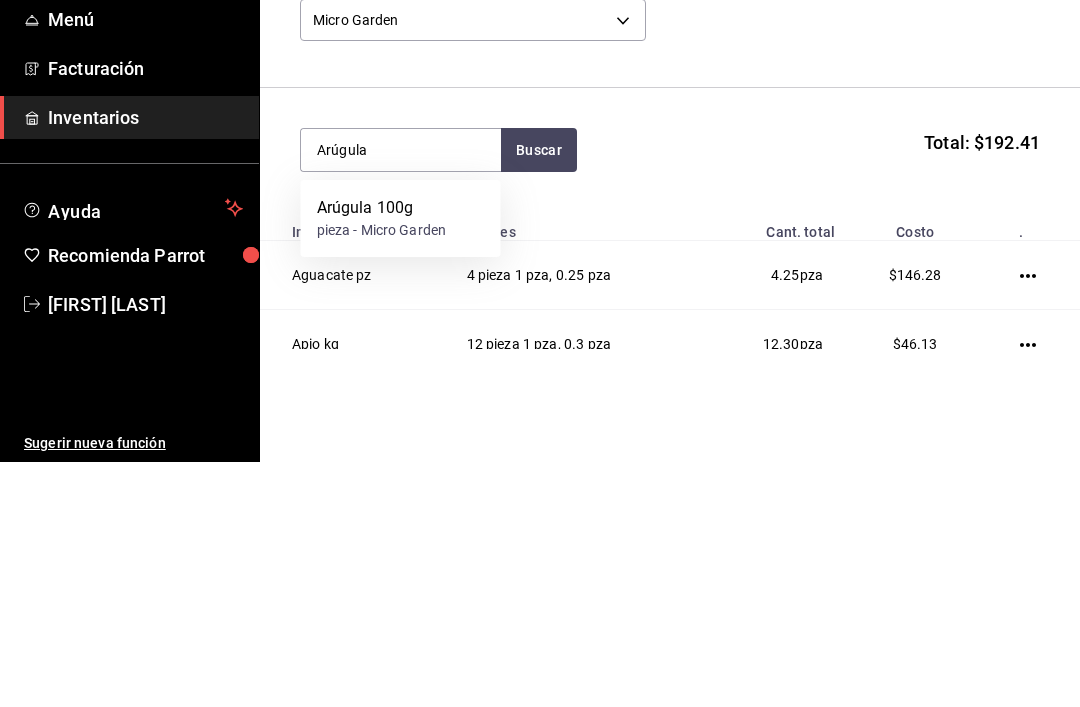 click on "Arúgula 100g" at bounding box center [382, 453] 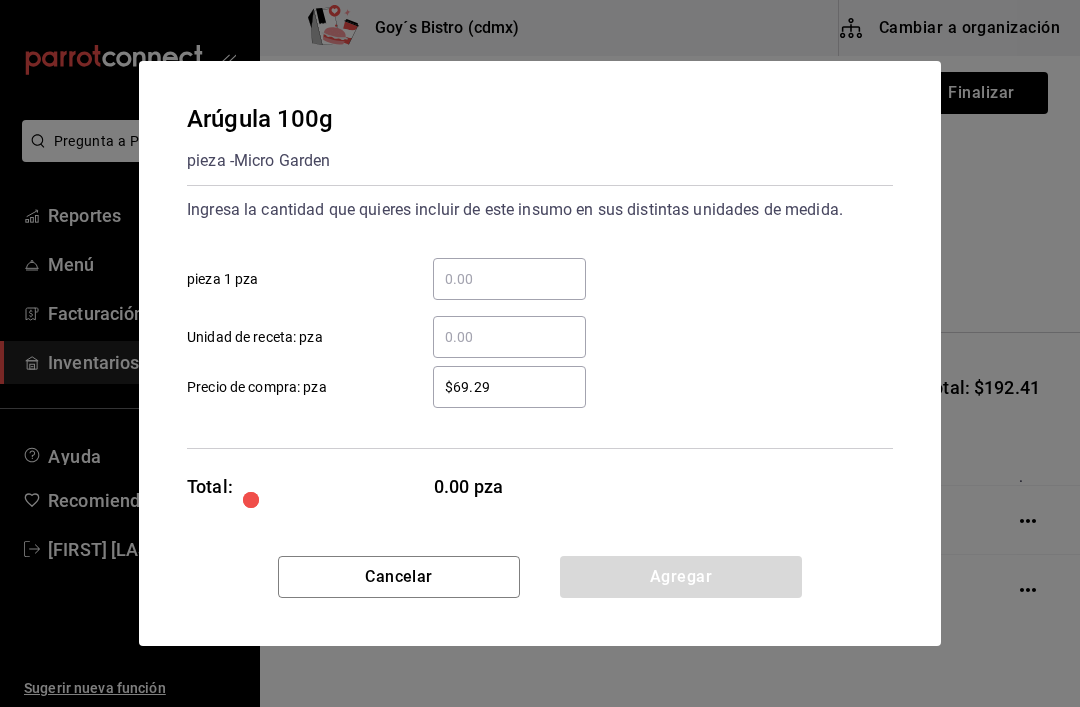 click on "​ pieza 1 pza" at bounding box center [509, 279] 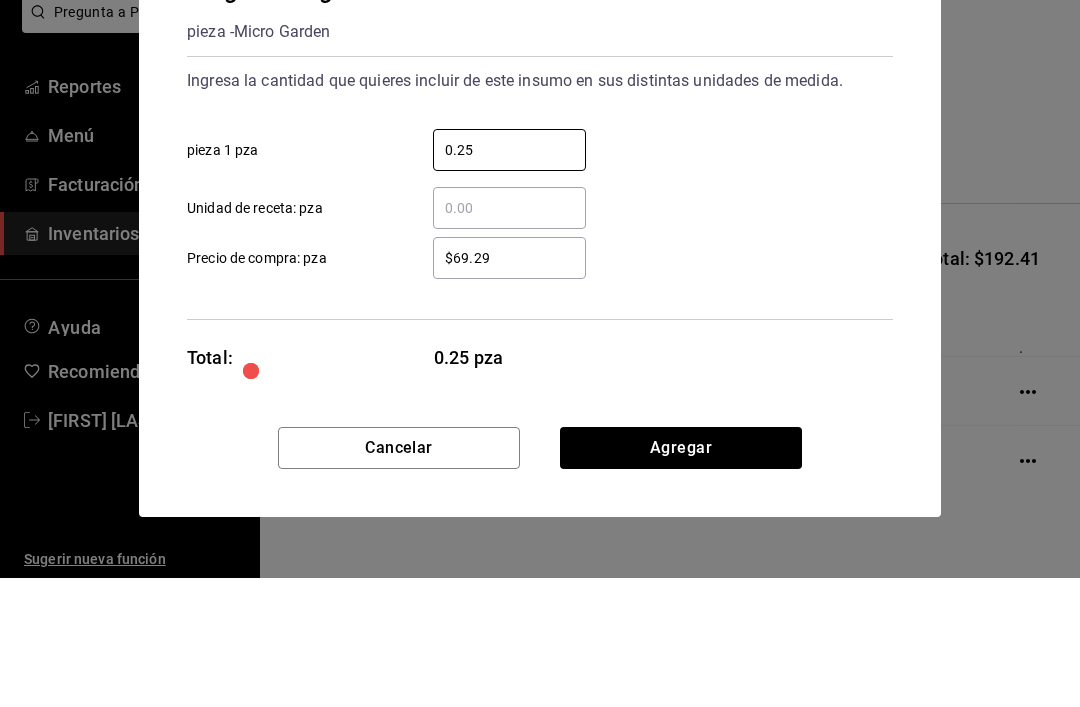 type on "0.25" 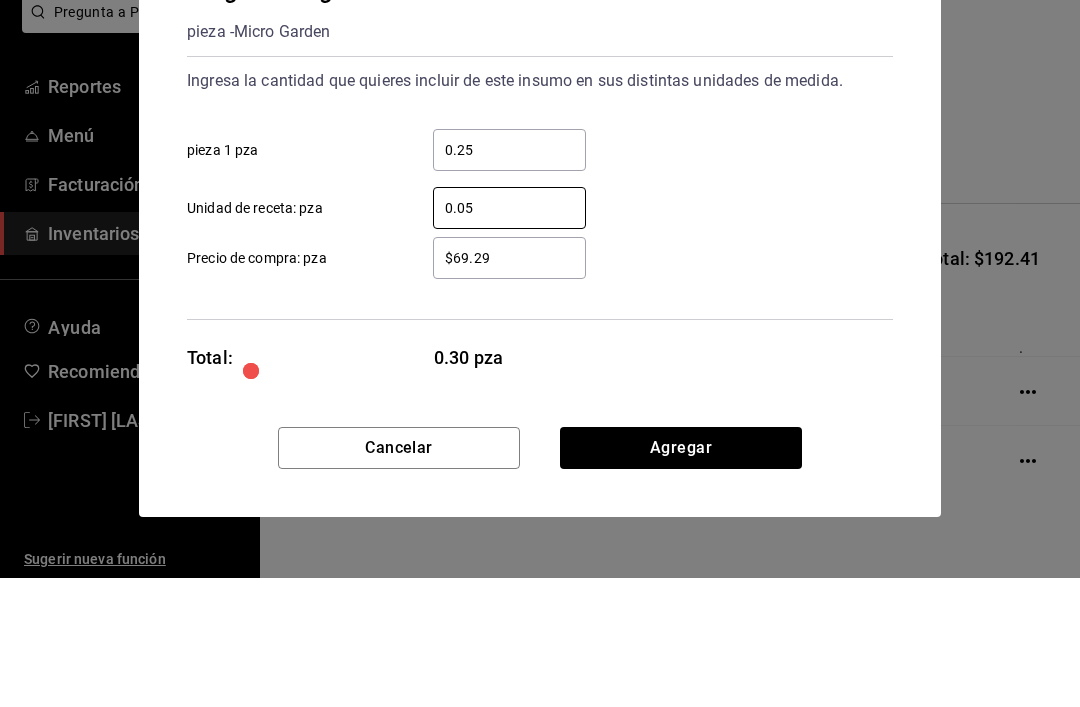 type on "0.05" 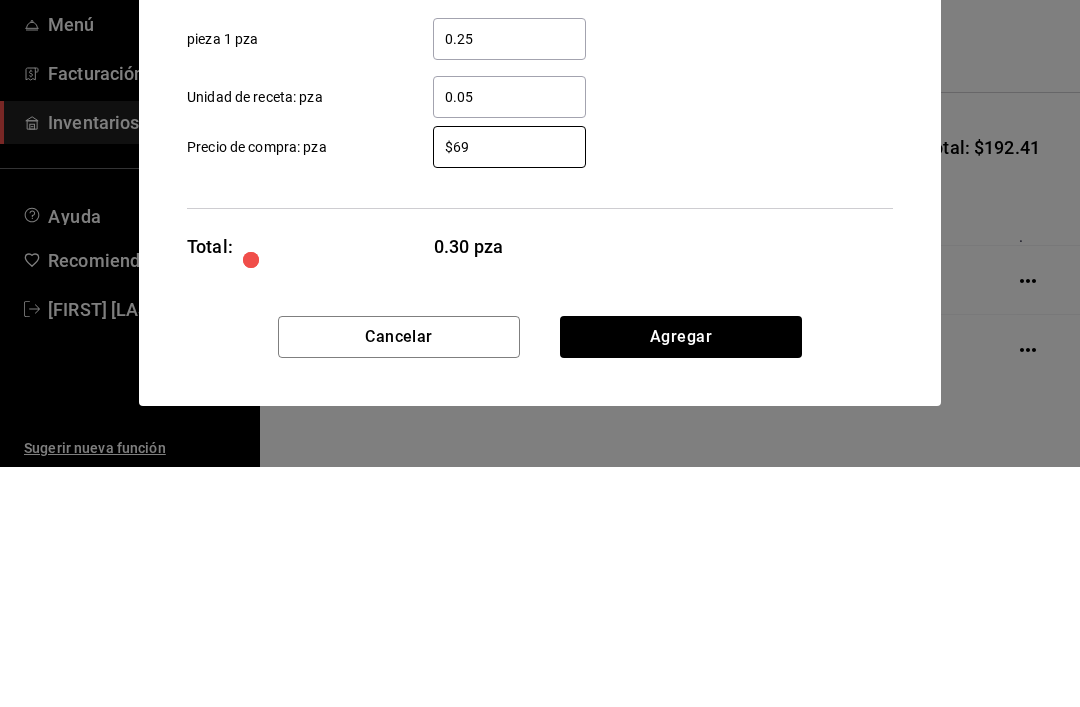 type on "$6" 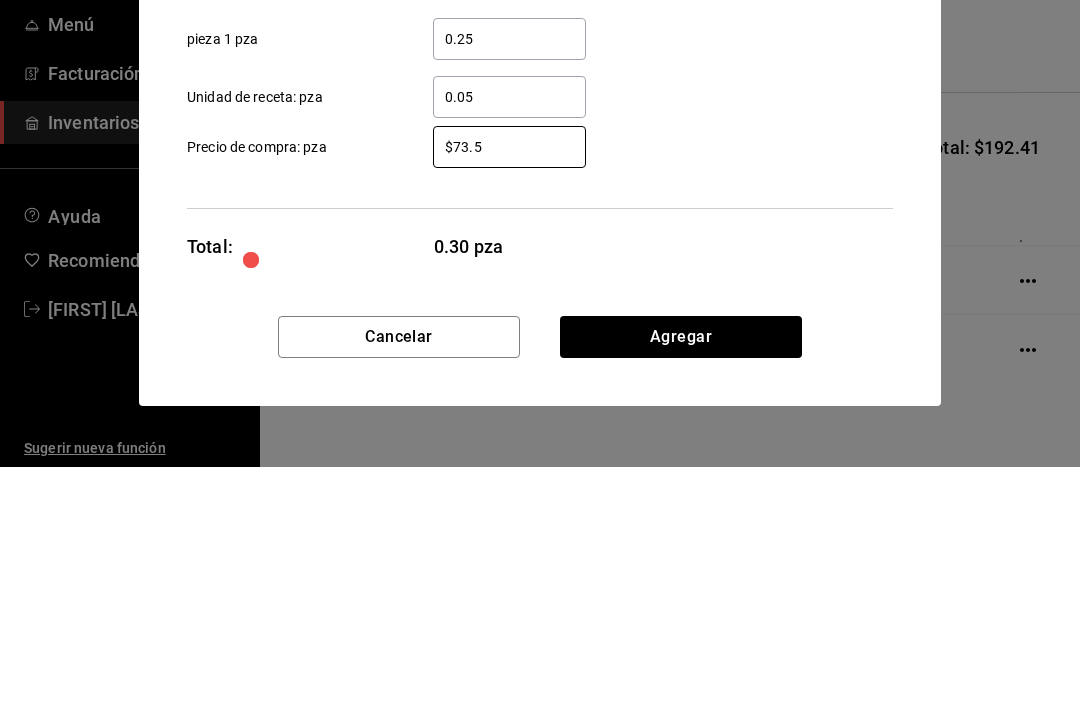 type on "$73.53" 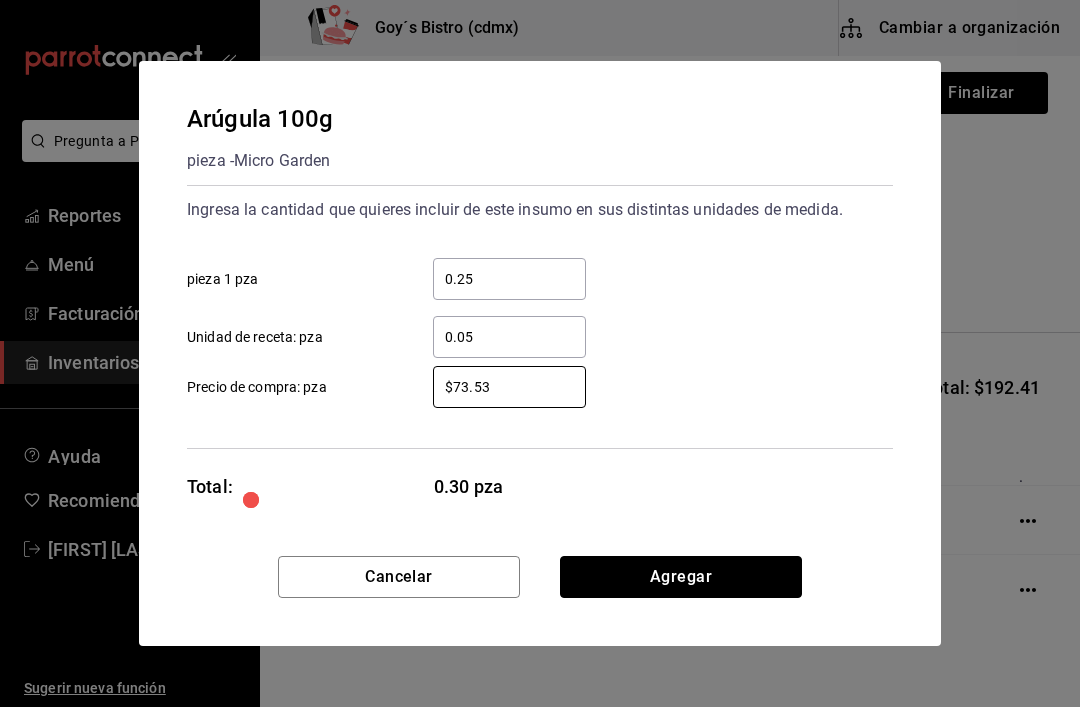 click on "Agregar" at bounding box center (681, 577) 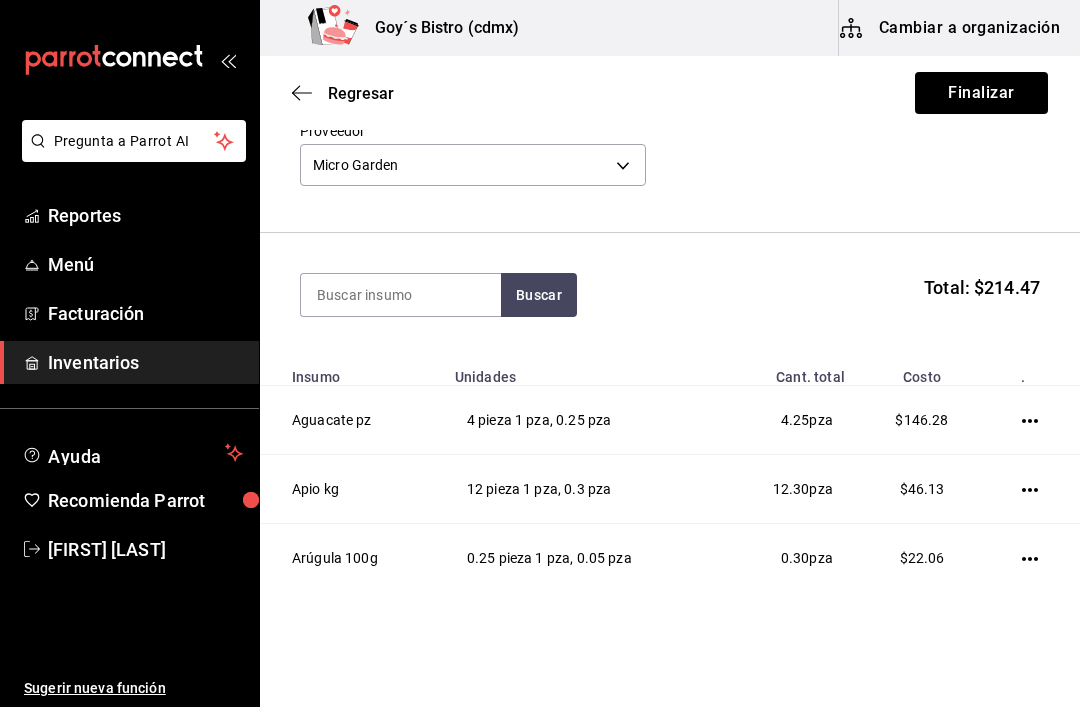 scroll, scrollTop: 99, scrollLeft: 0, axis: vertical 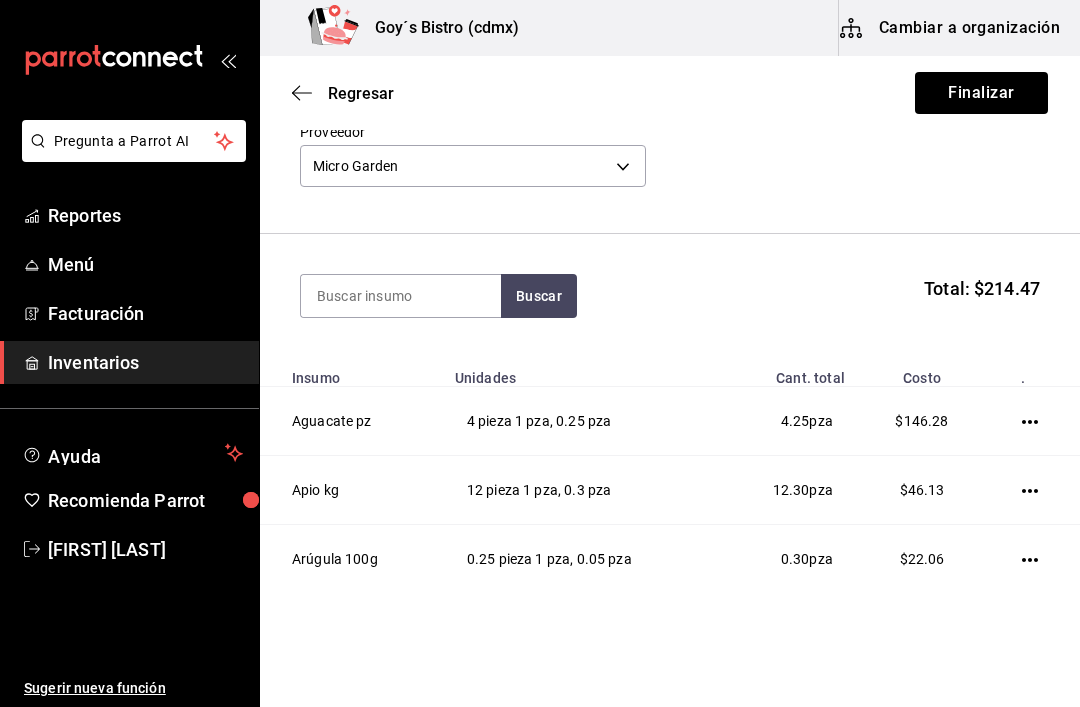 click 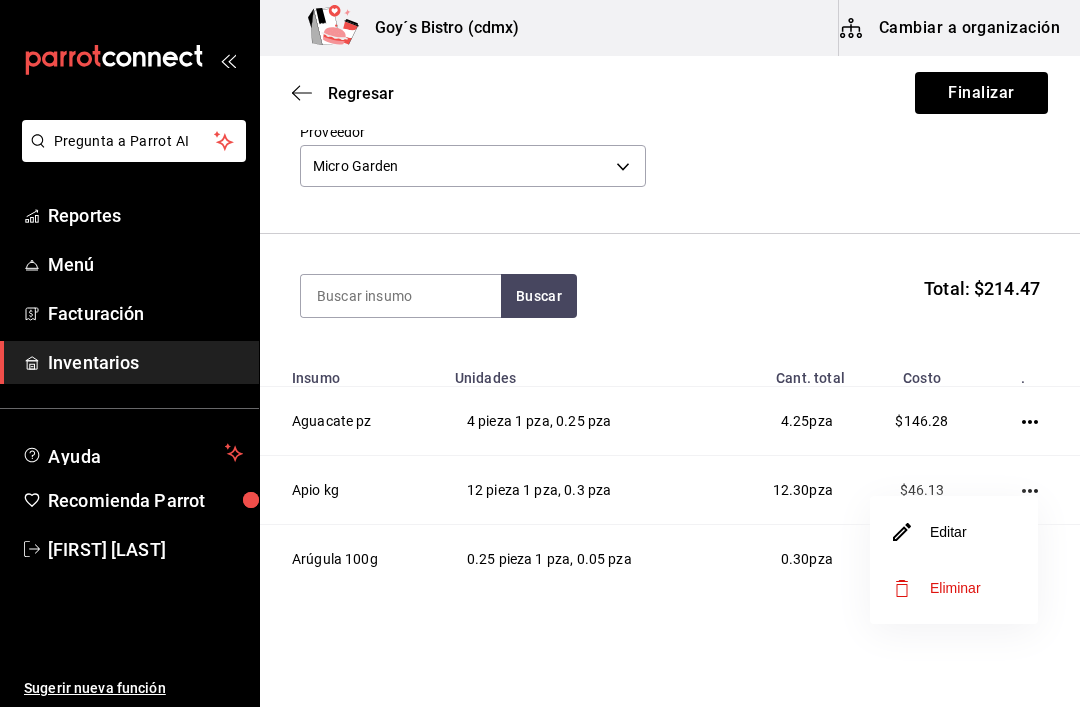 click on "Editar" at bounding box center [930, 532] 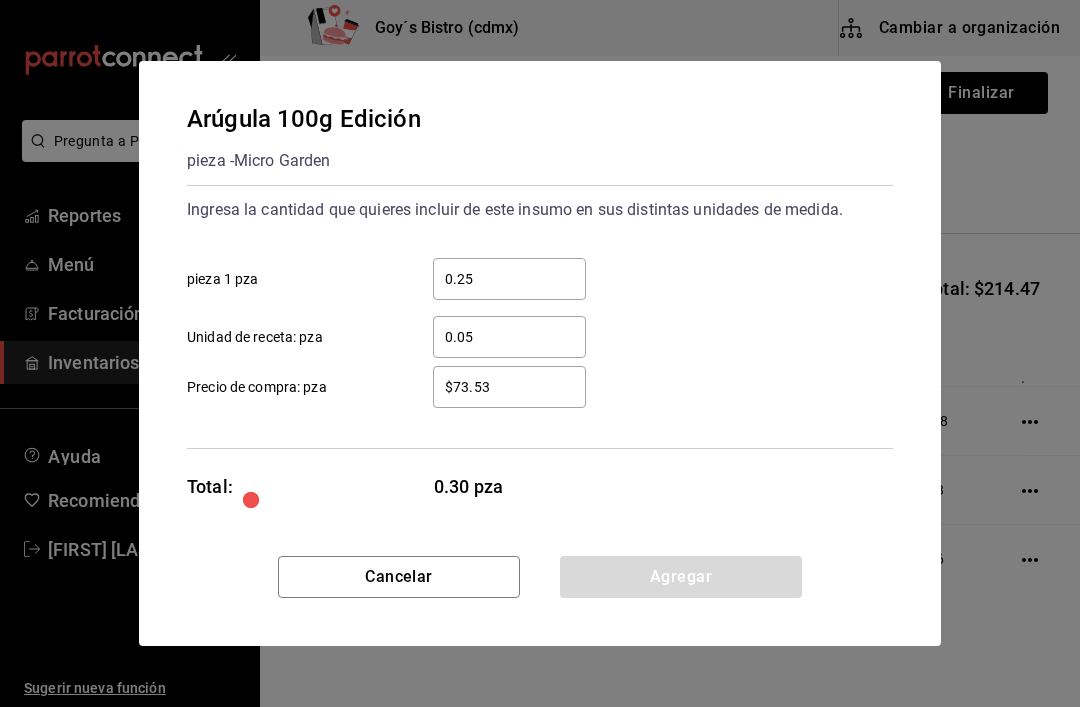 click on "0.25" at bounding box center [509, 279] 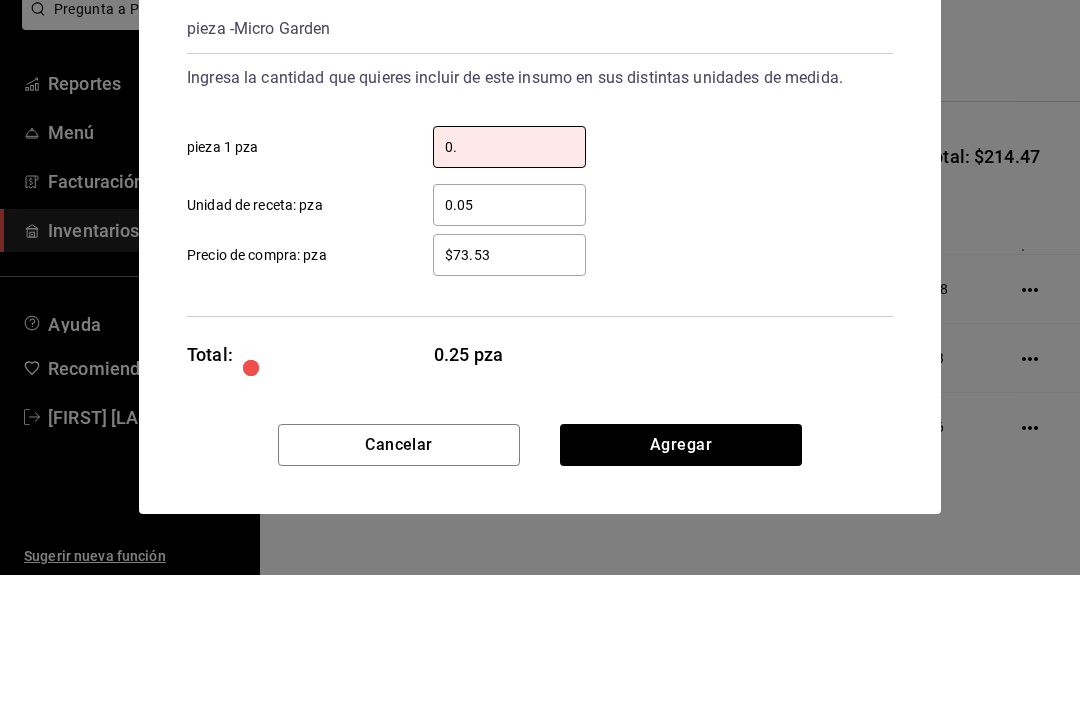 type on "0" 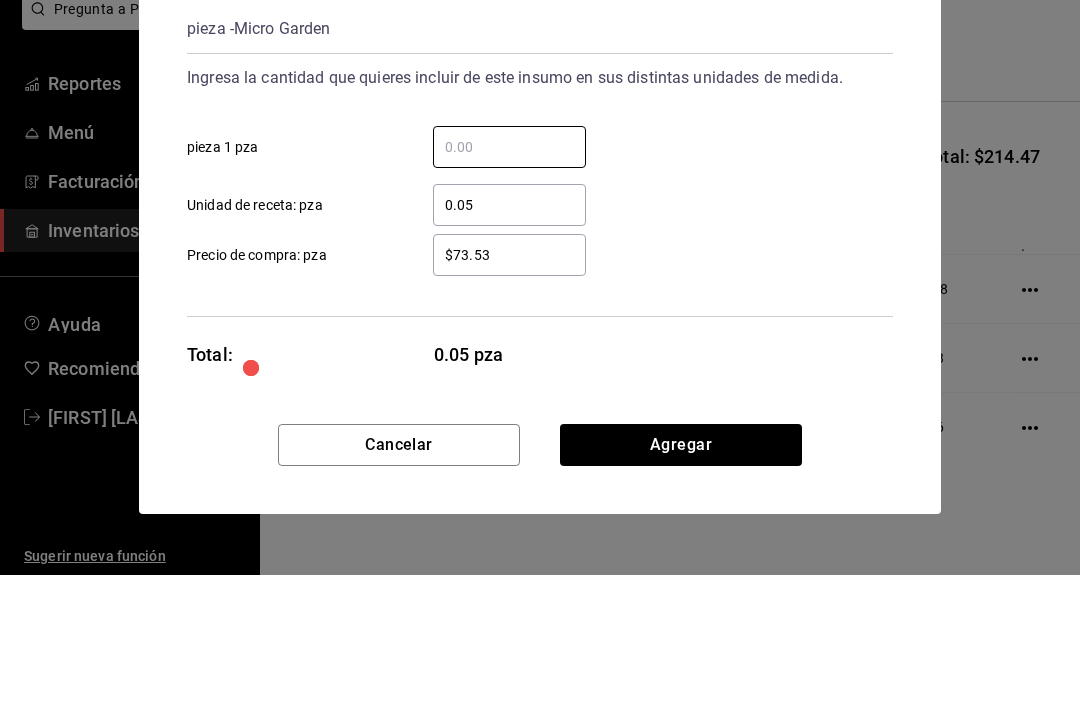 type on "2" 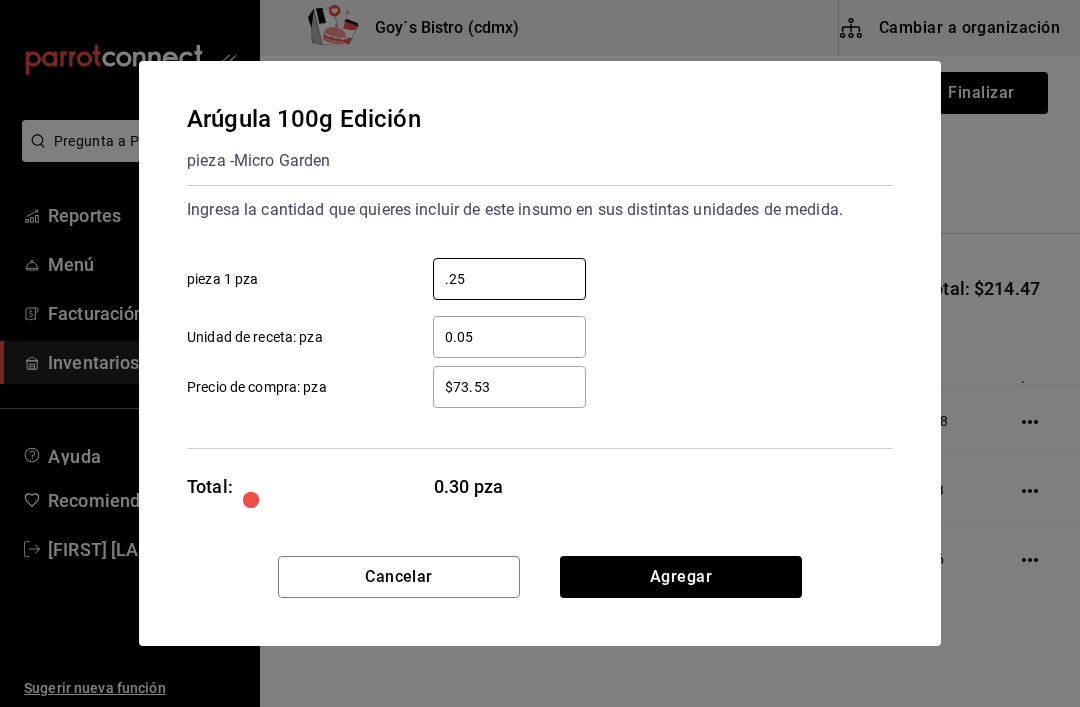 click on "$73.53" at bounding box center (509, 387) 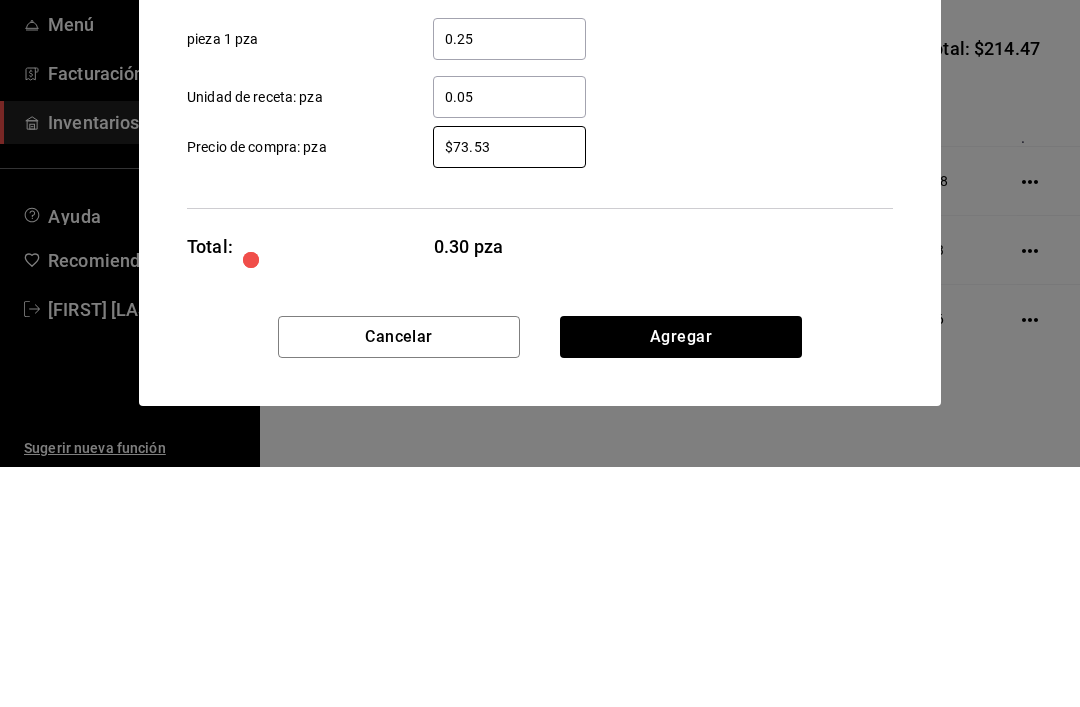 click on "$73.53" at bounding box center (509, 387) 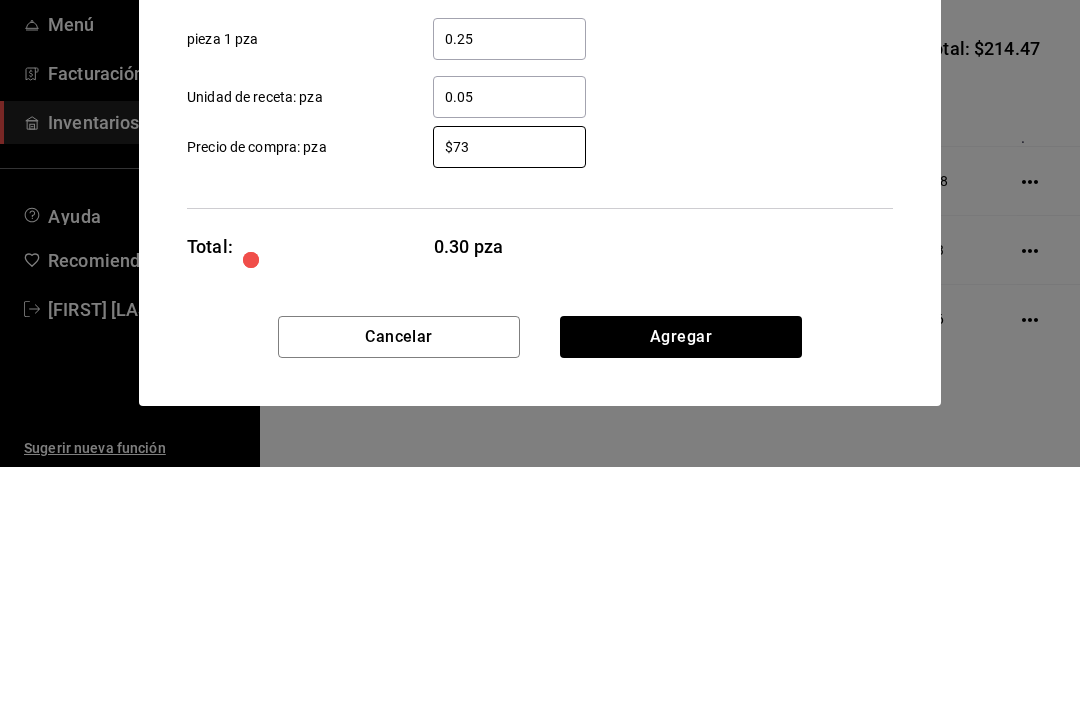 type on "$7" 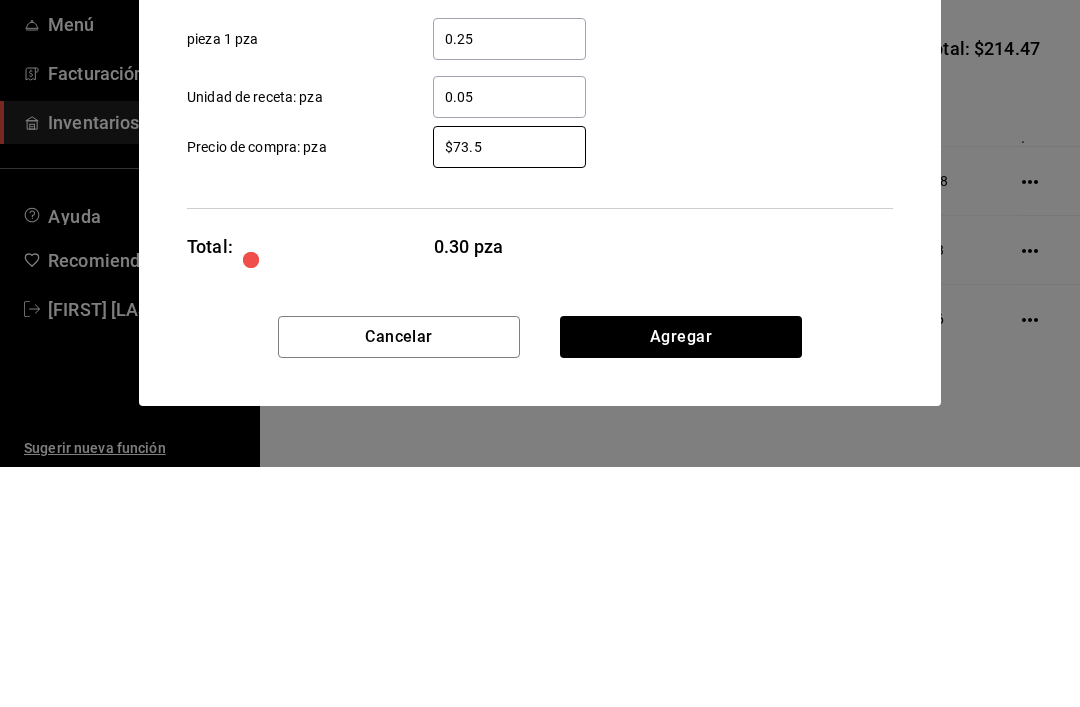 type on "$73.53" 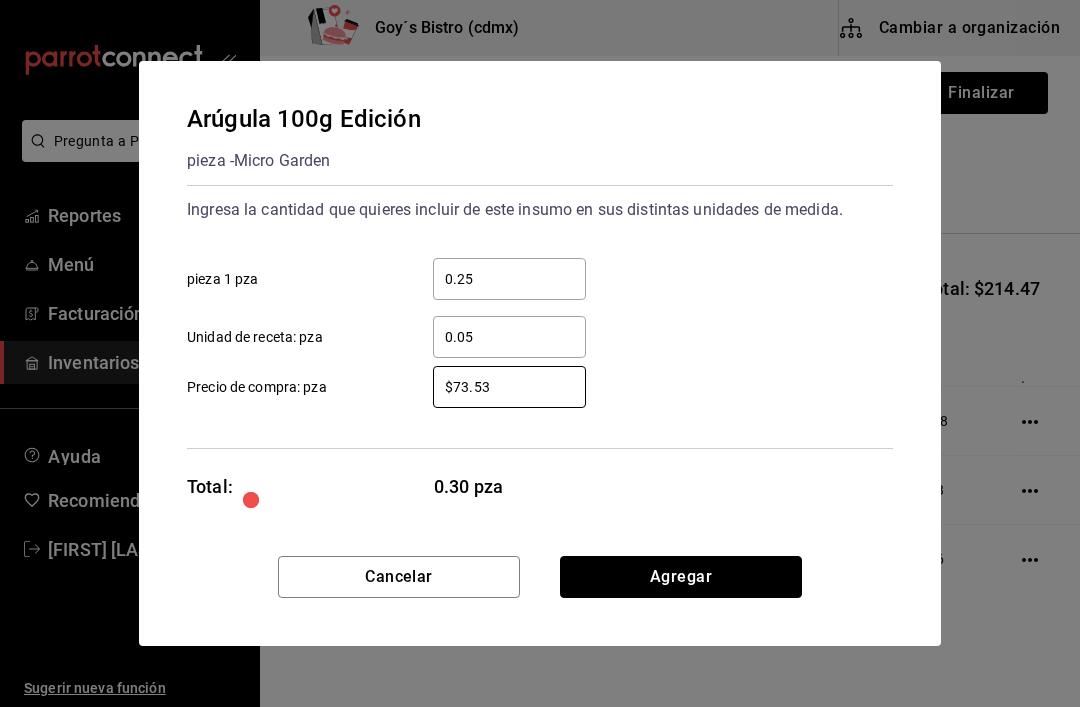 click on "Agregar" at bounding box center (681, 577) 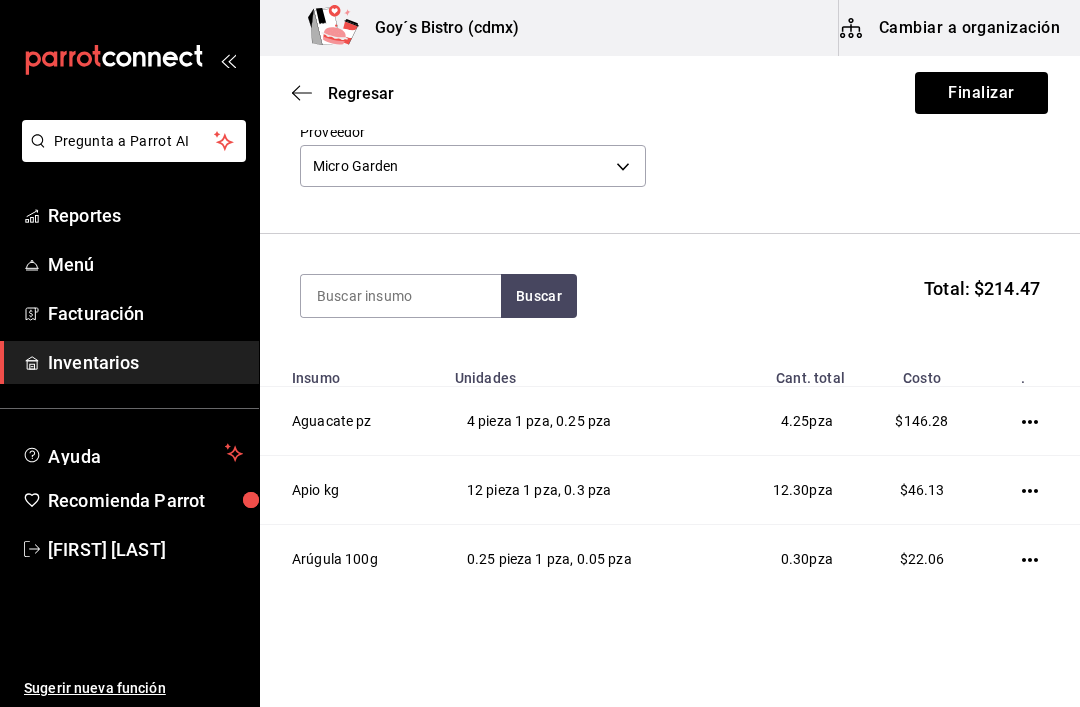 click at bounding box center [1033, 559] 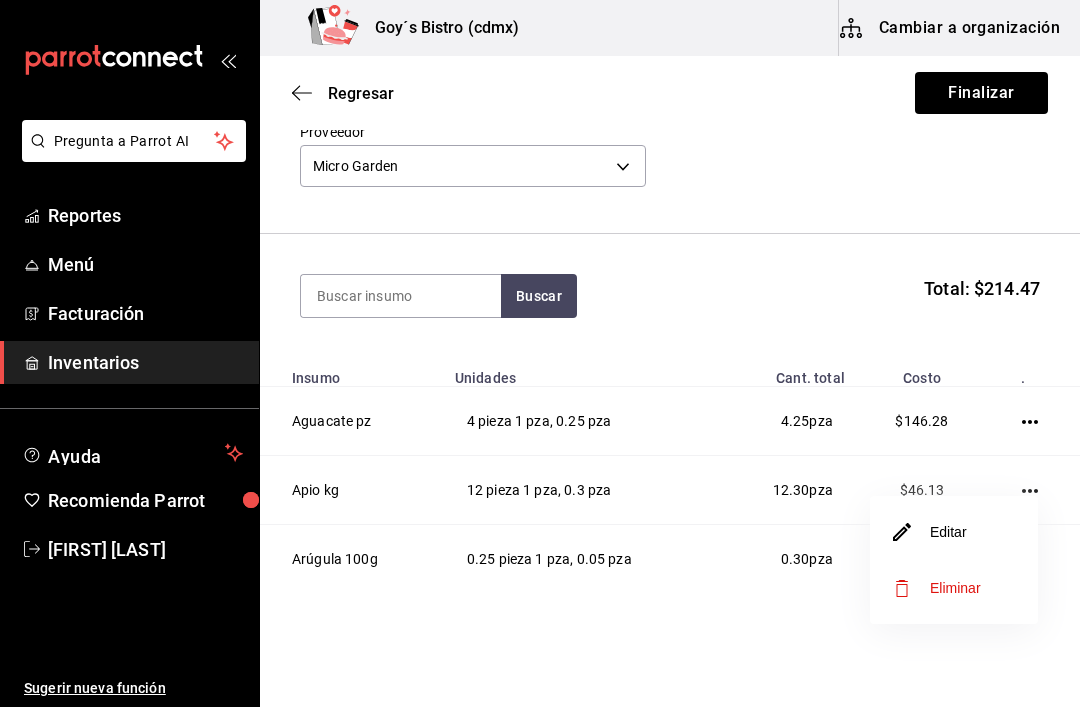 click on "Editar" at bounding box center (930, 532) 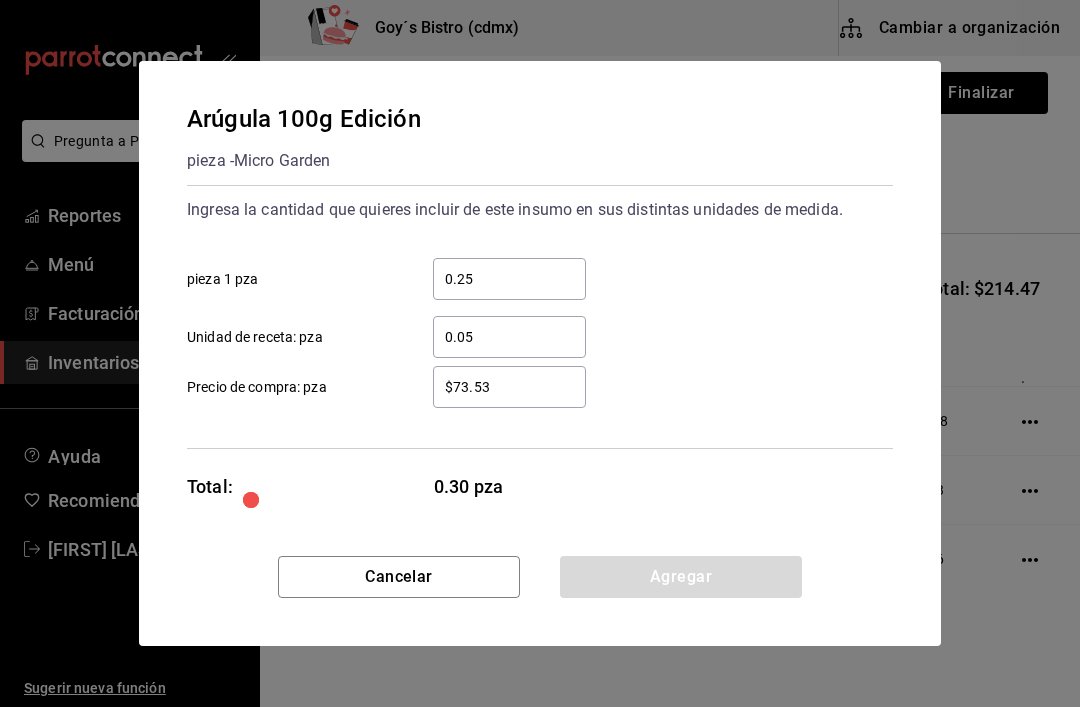 click on "0.25" at bounding box center [509, 279] 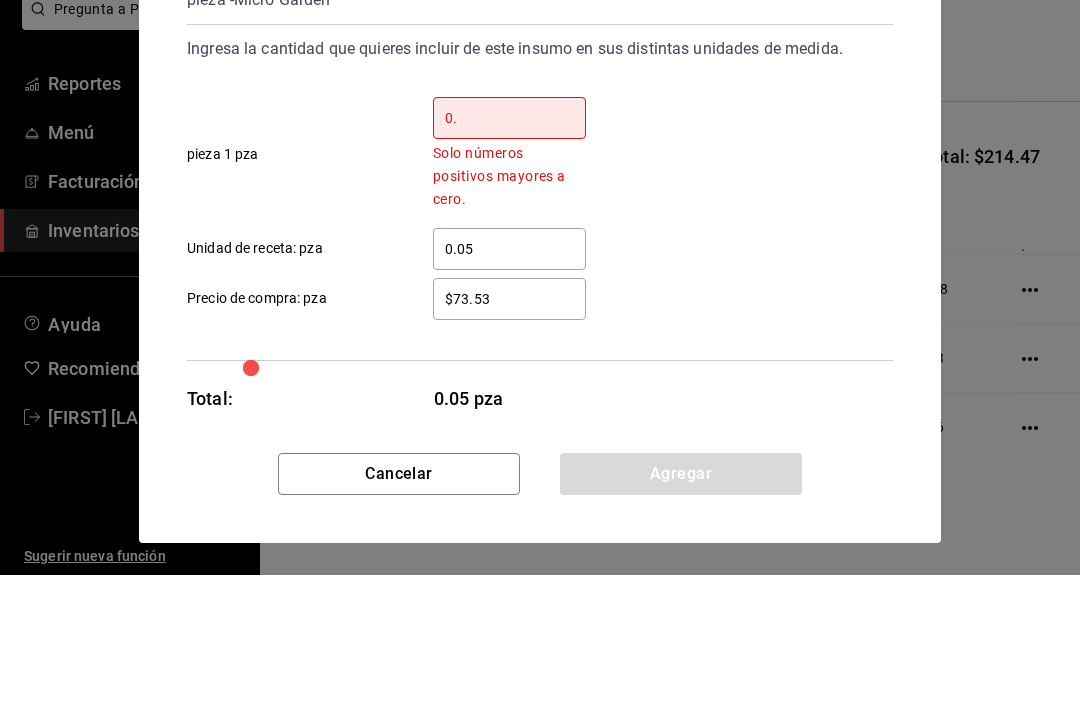 type on "0" 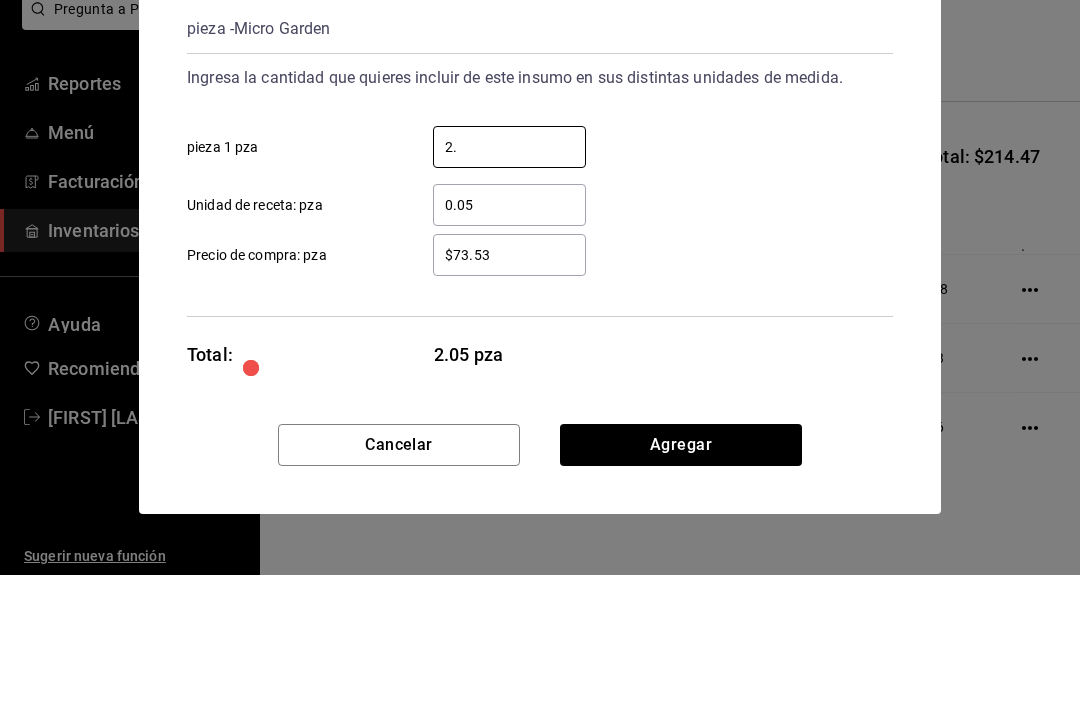 type on "2.5" 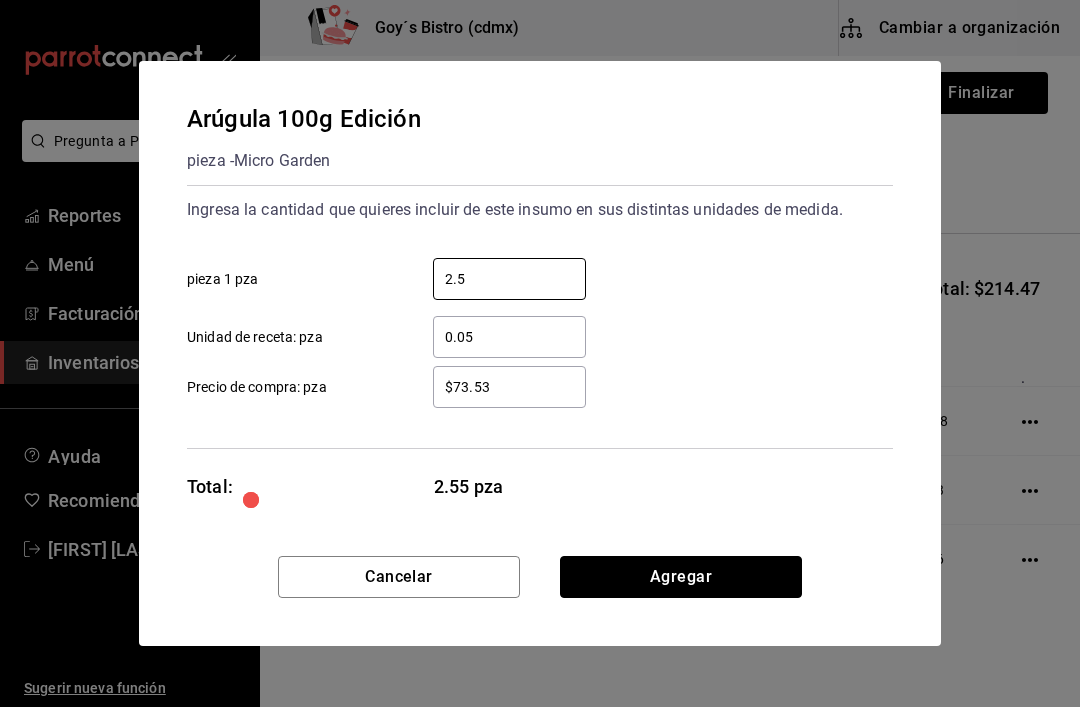 click on "Agregar" at bounding box center [681, 577] 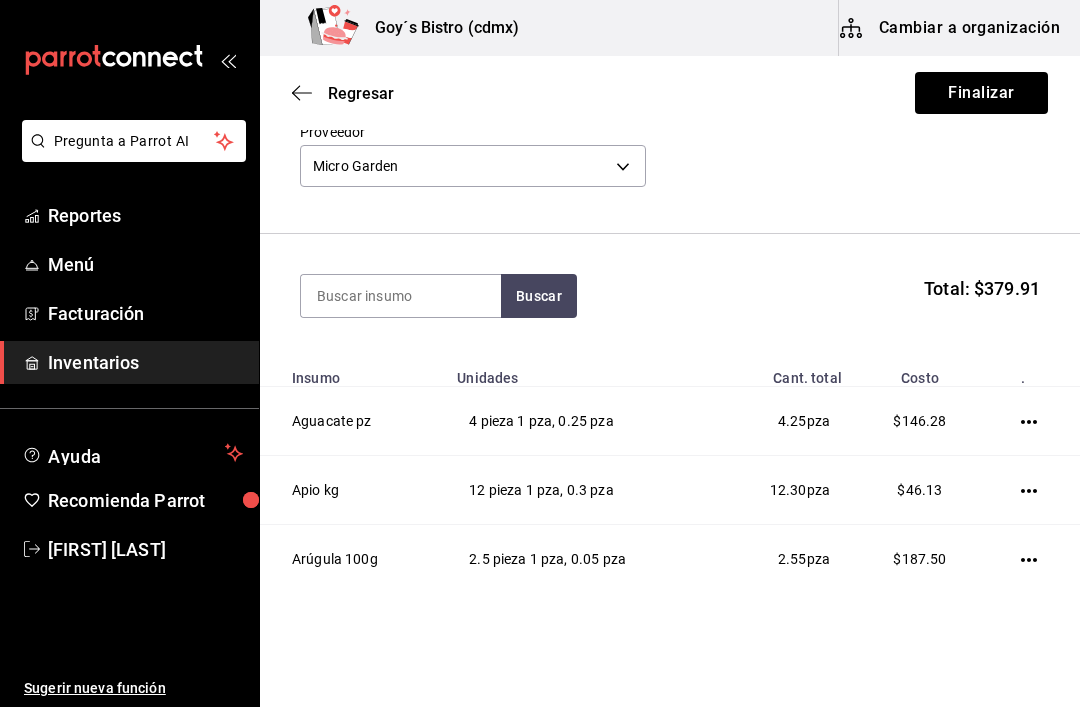 click 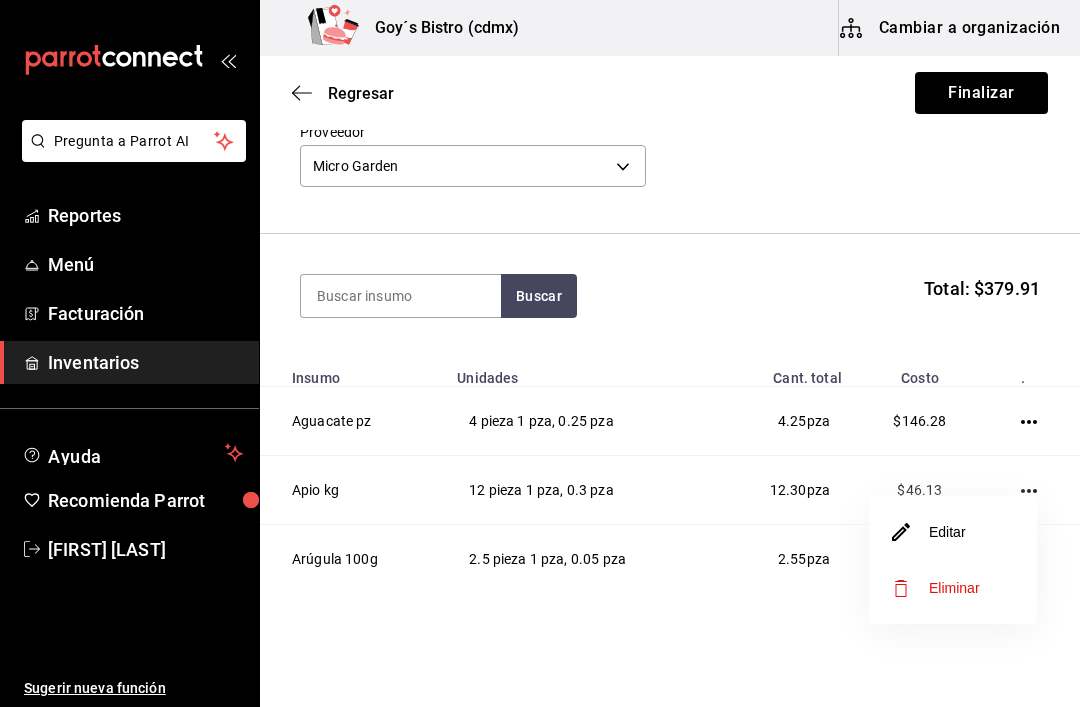 click on "Editar" at bounding box center [929, 532] 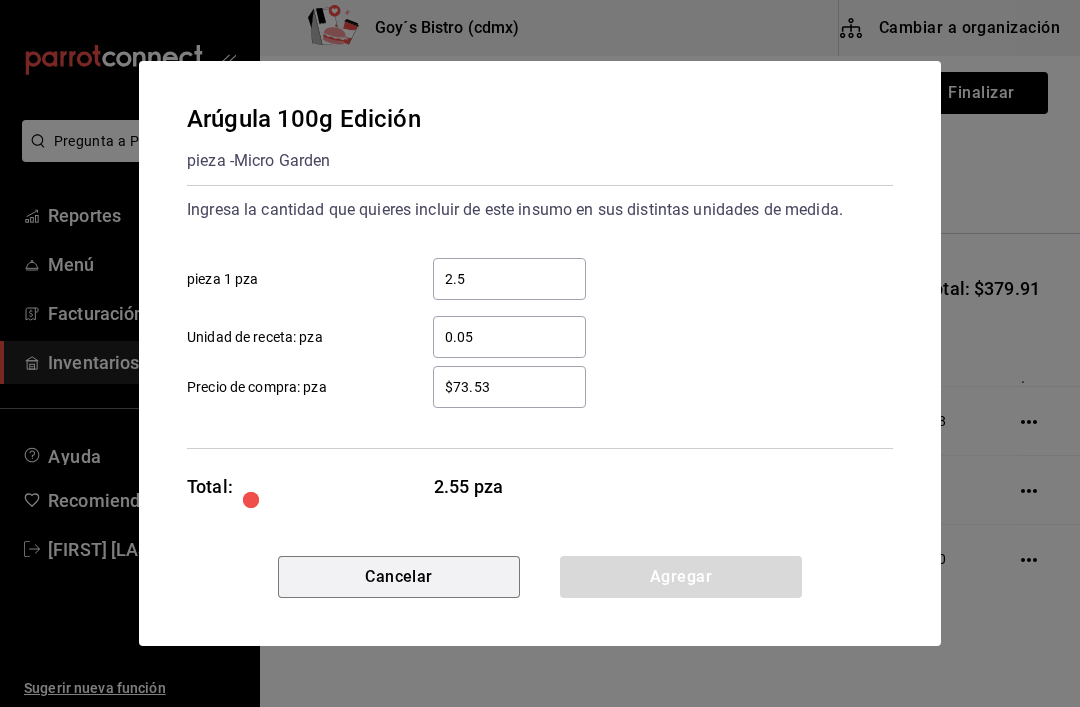 click on "Cancelar" at bounding box center (399, 577) 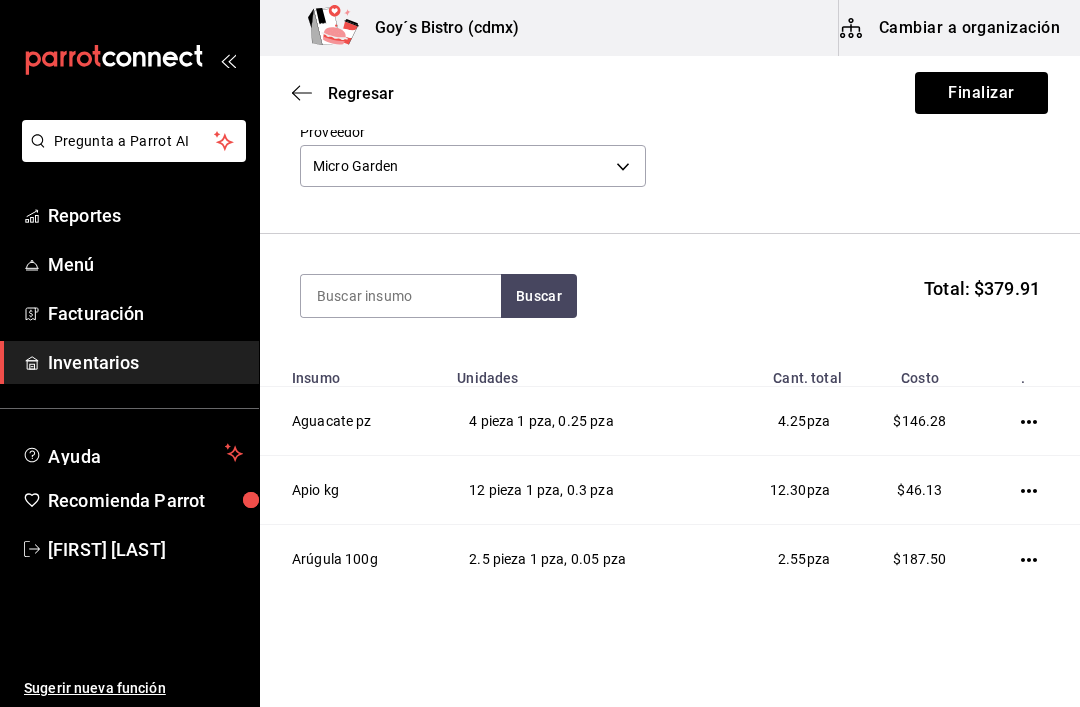 click 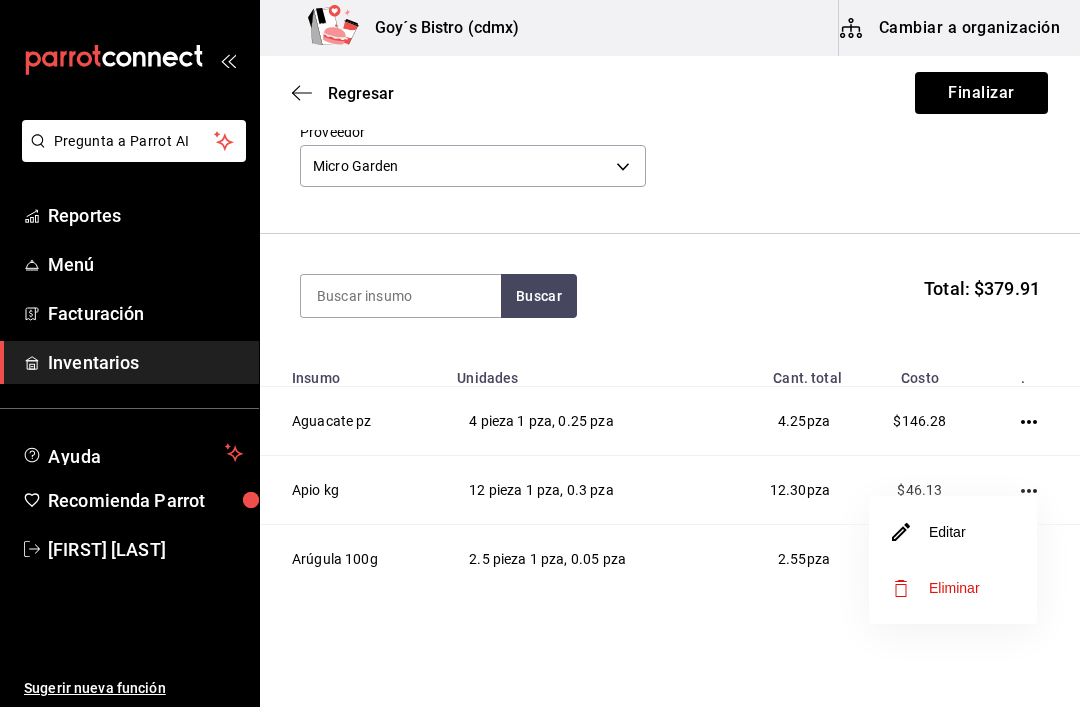 click on "Editar" at bounding box center [929, 532] 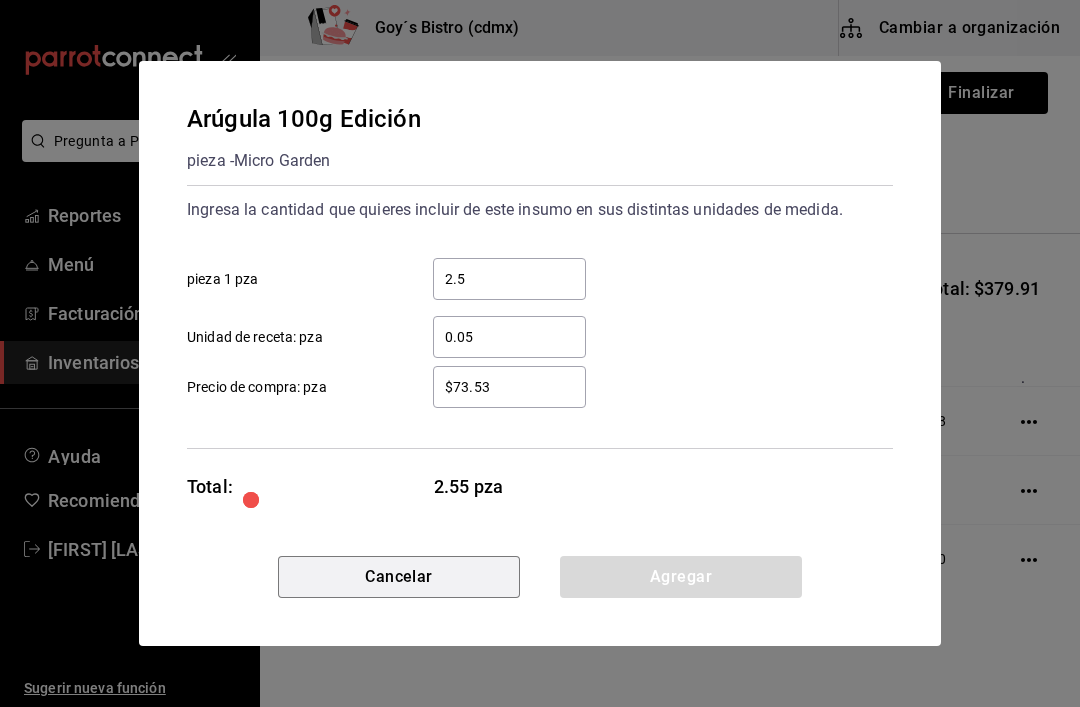 click on "Cancelar" at bounding box center [399, 577] 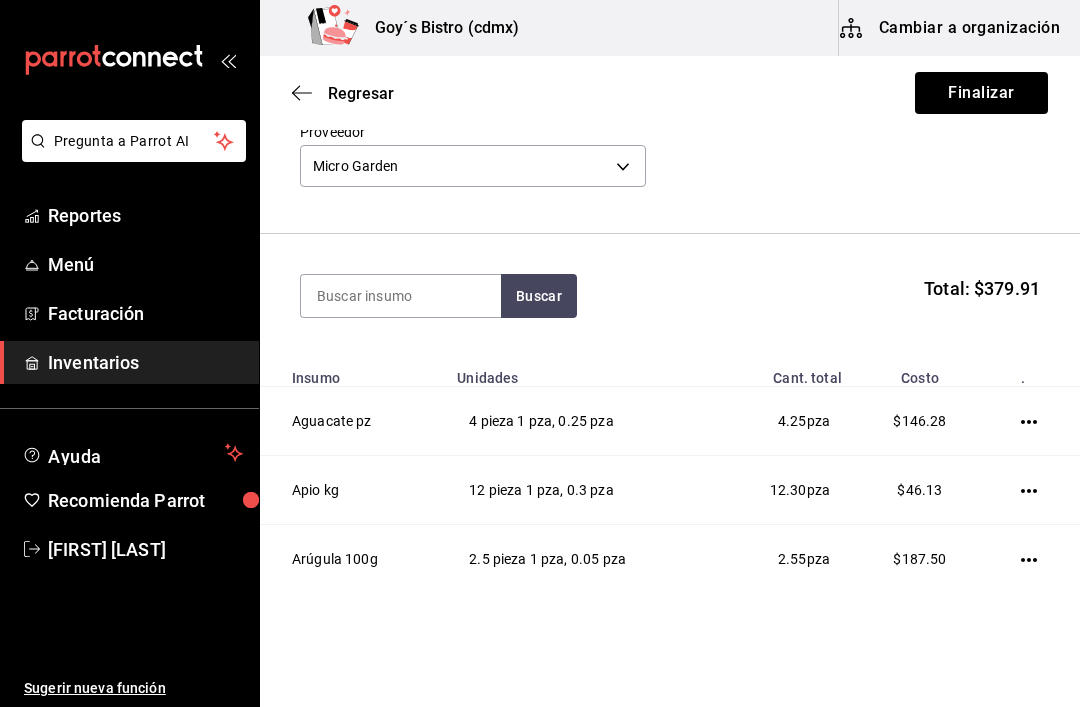 click at bounding box center [1033, 559] 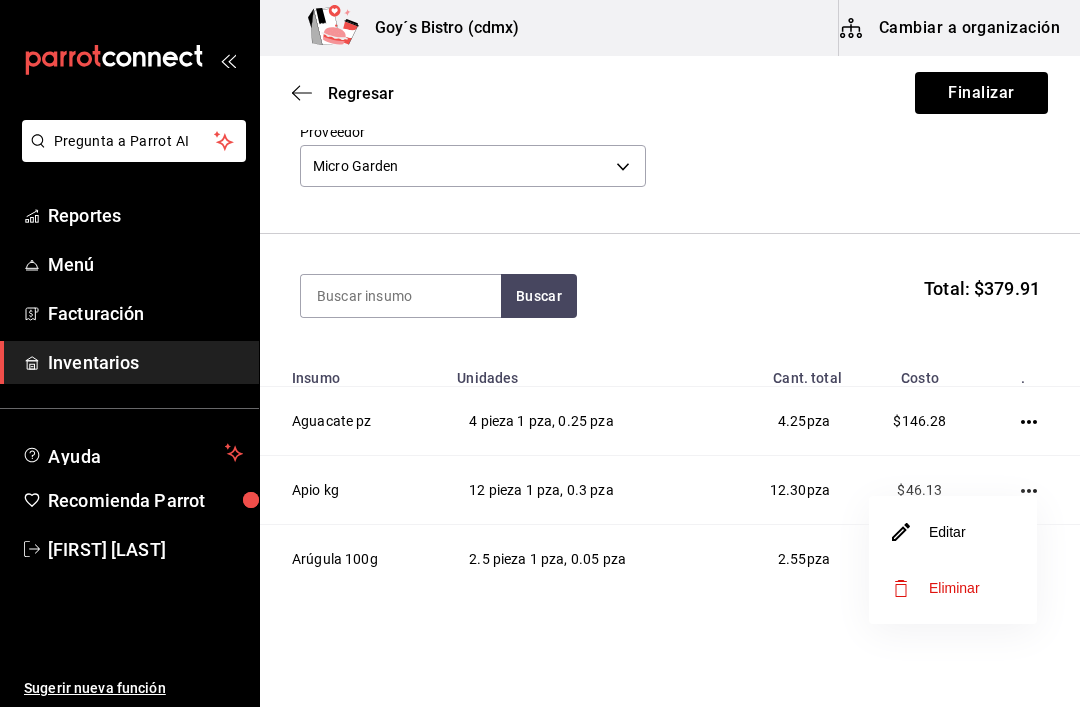 click on "Editar" at bounding box center (929, 532) 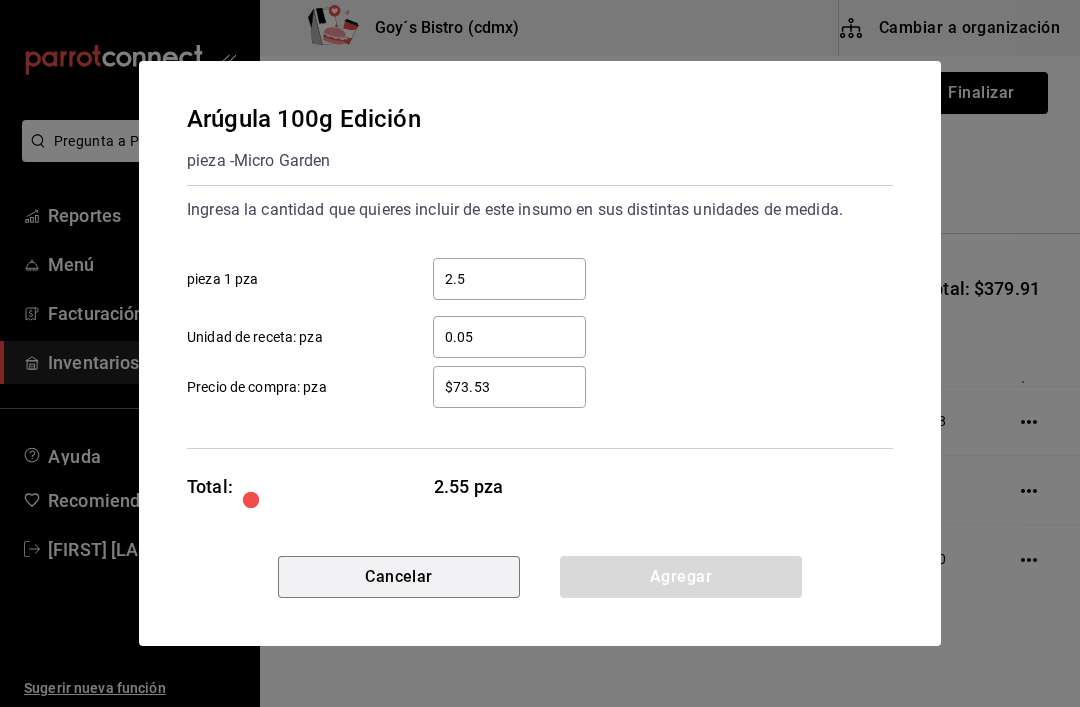 click on "Cancelar" at bounding box center (399, 577) 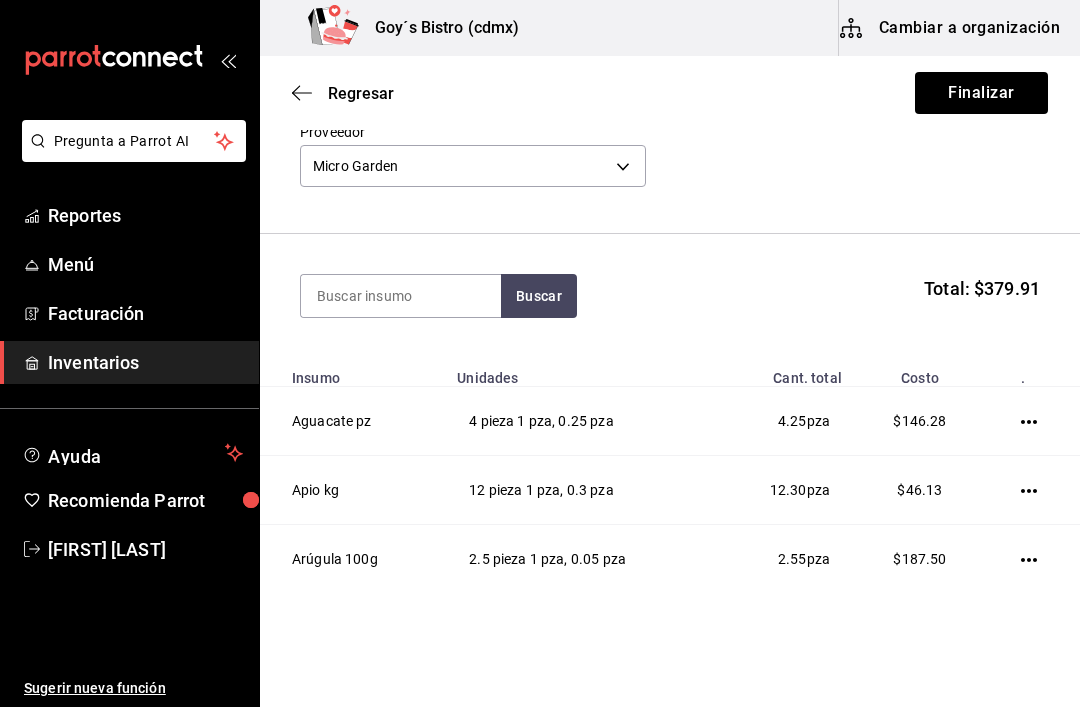 click 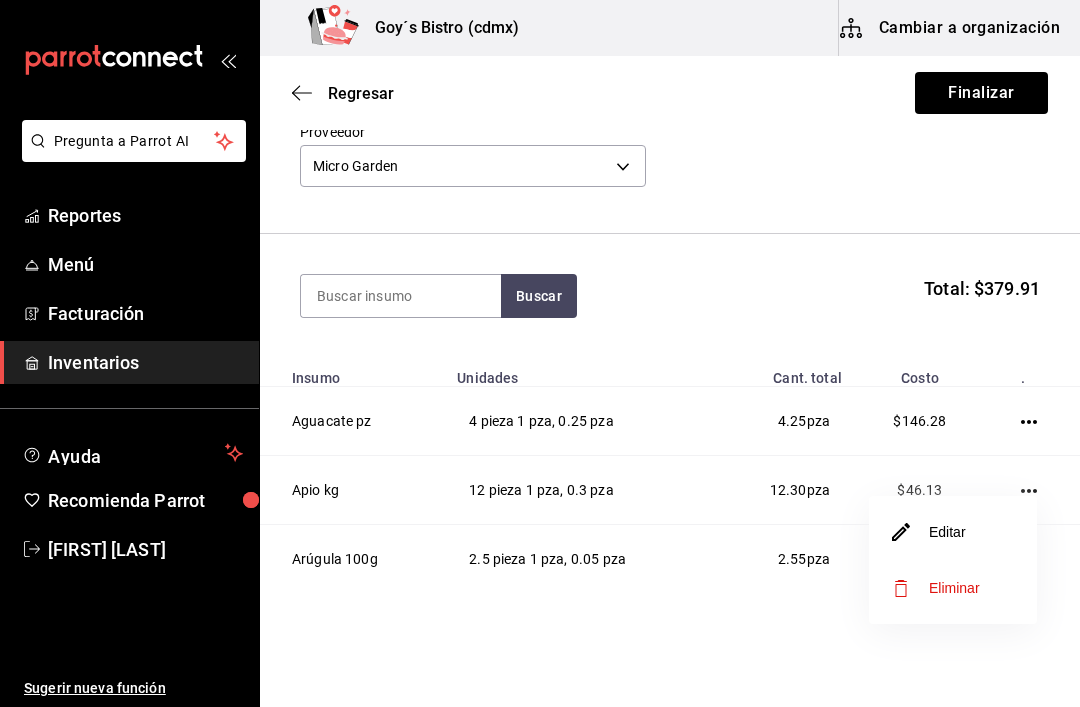 click on "Editar" at bounding box center [929, 532] 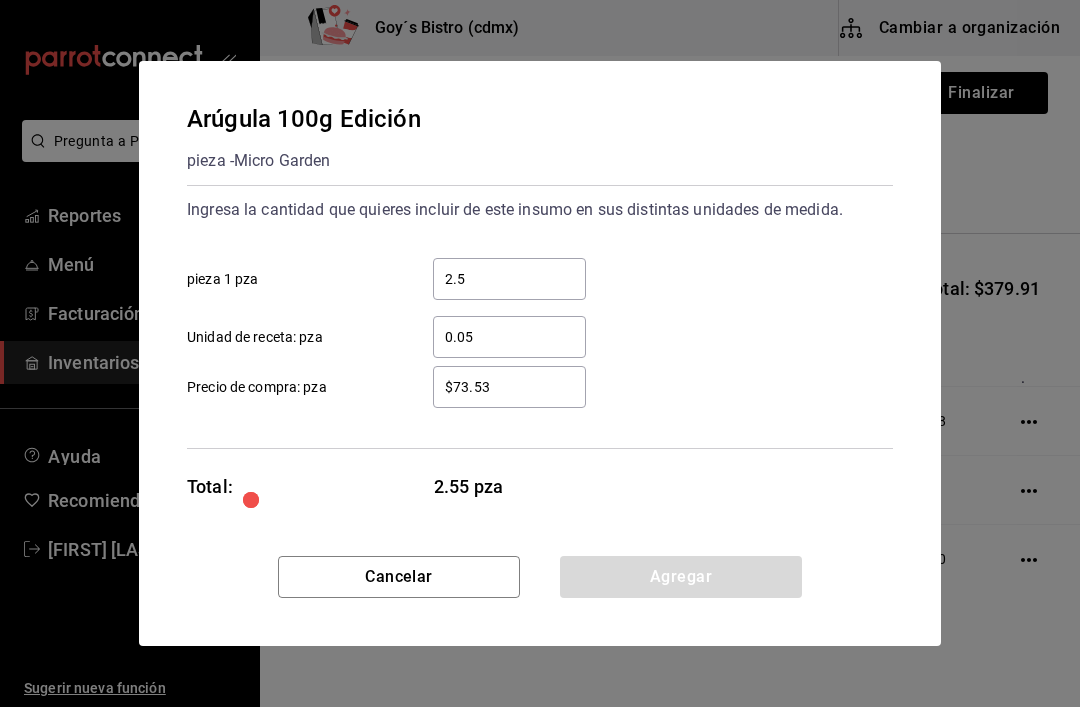 click on "$73.53" at bounding box center [509, 387] 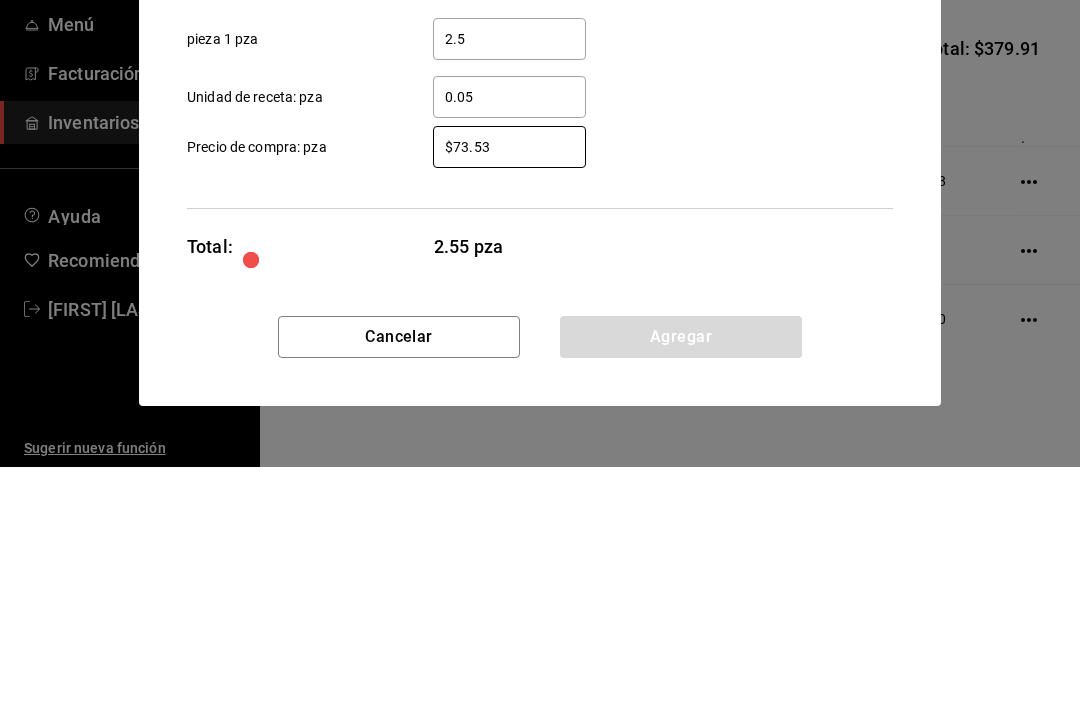 click on "$73.53" at bounding box center (509, 387) 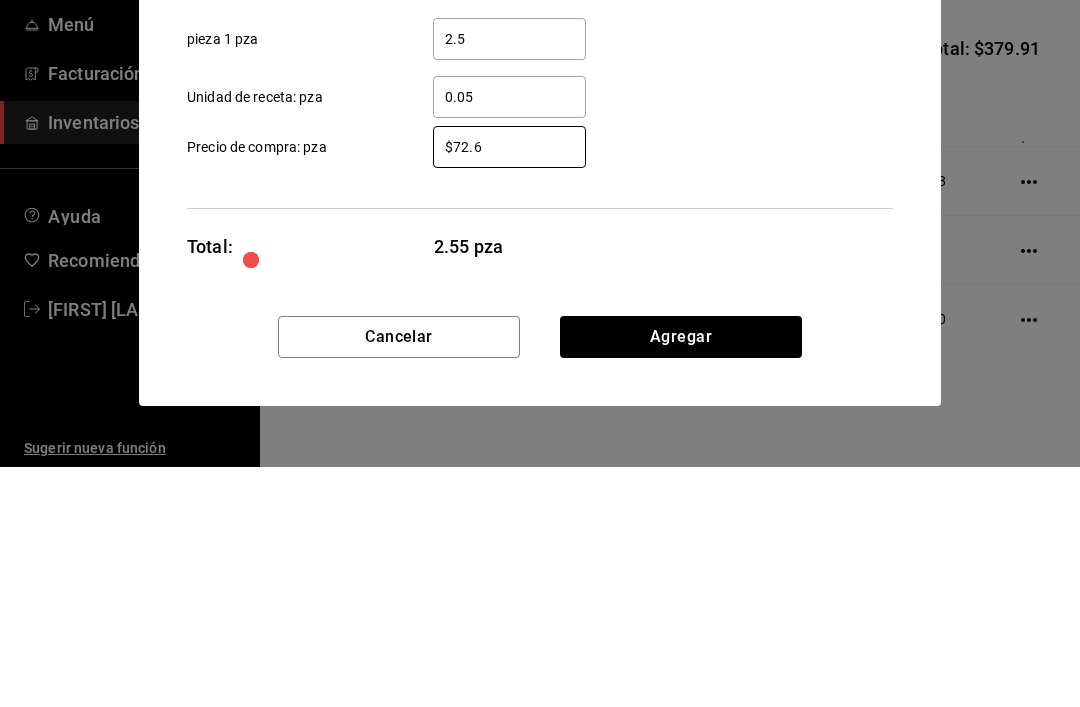 type on "$72.67" 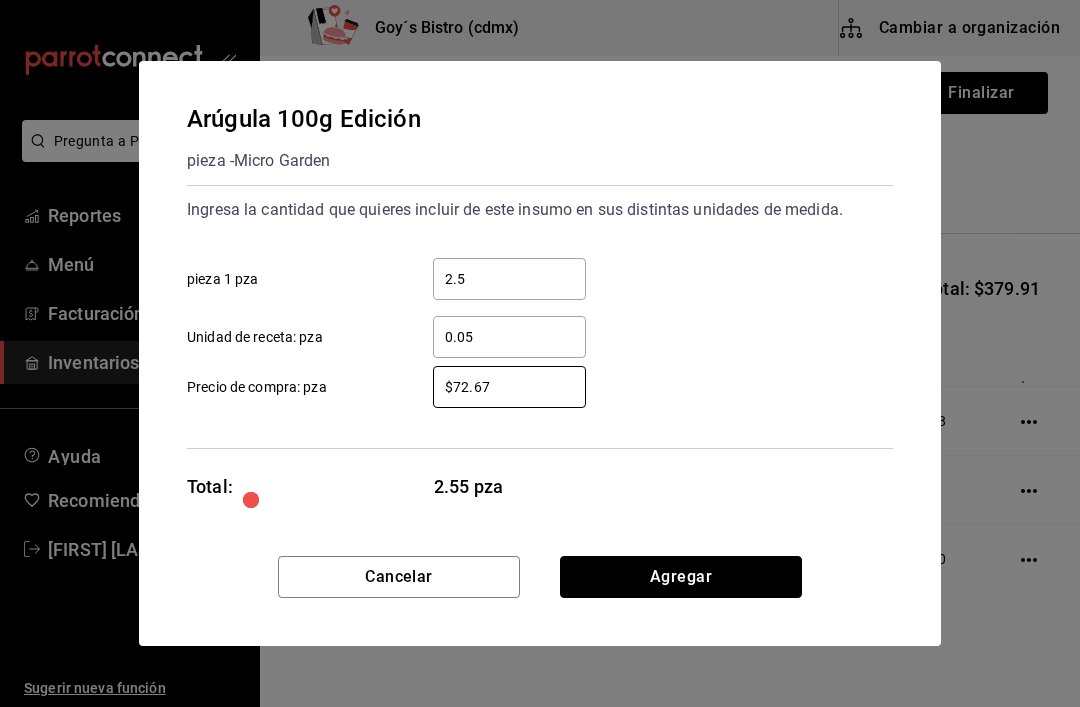 click on "Agregar" at bounding box center (681, 577) 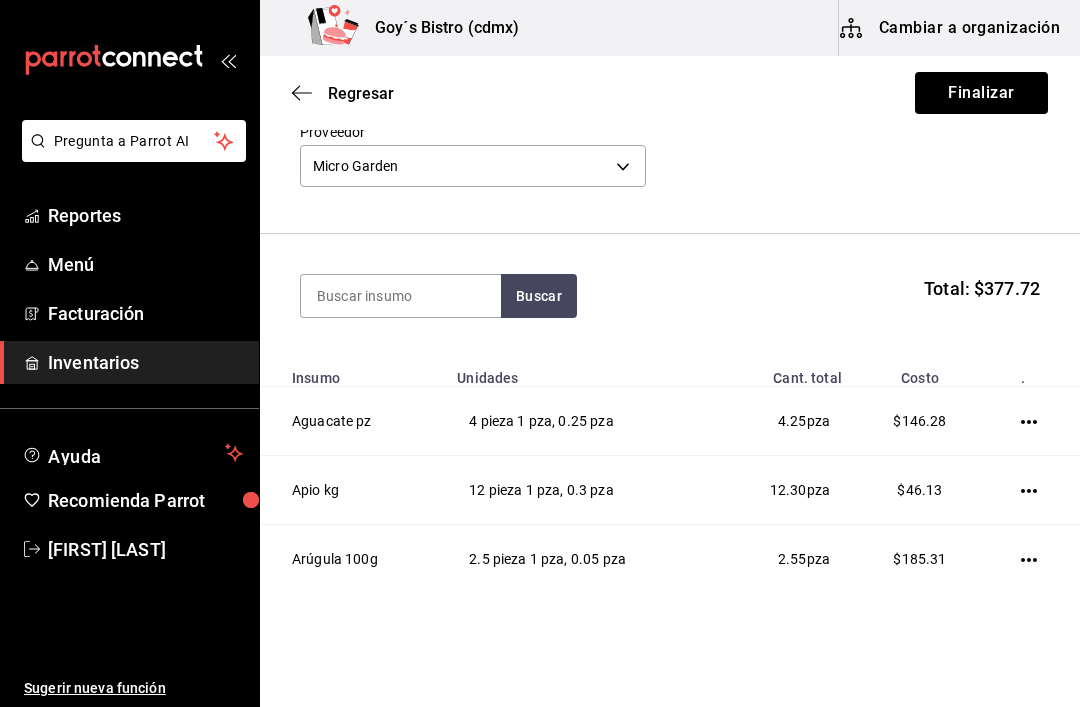 click 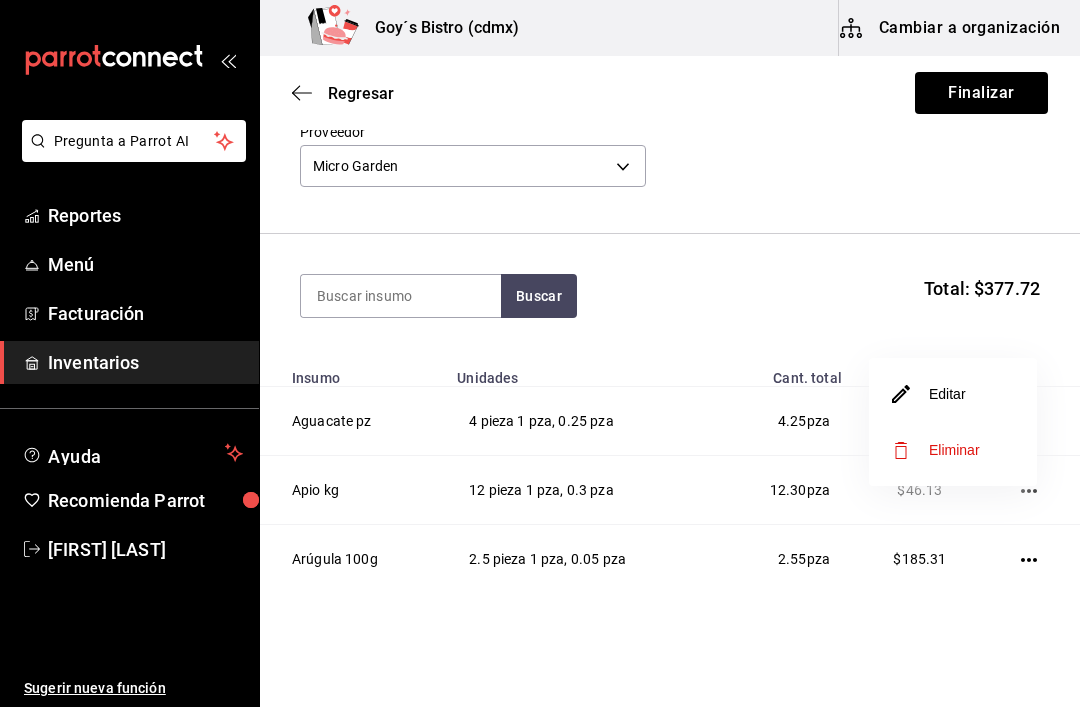 click on "Editar" at bounding box center [929, 394] 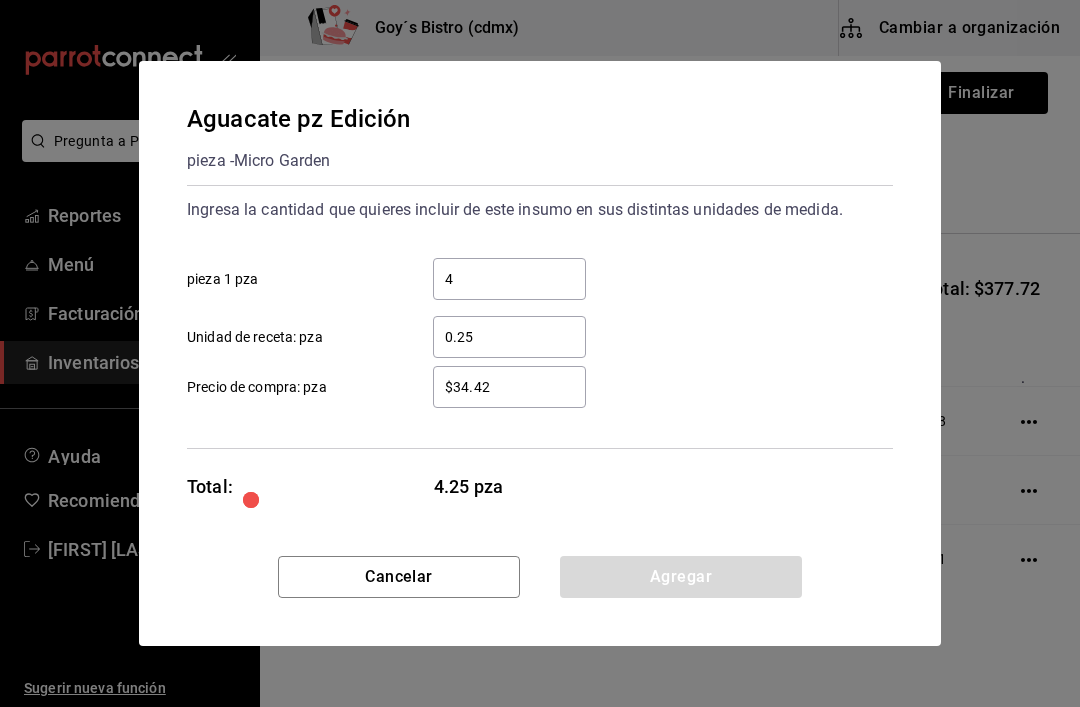 click on "Cancelar" at bounding box center (399, 577) 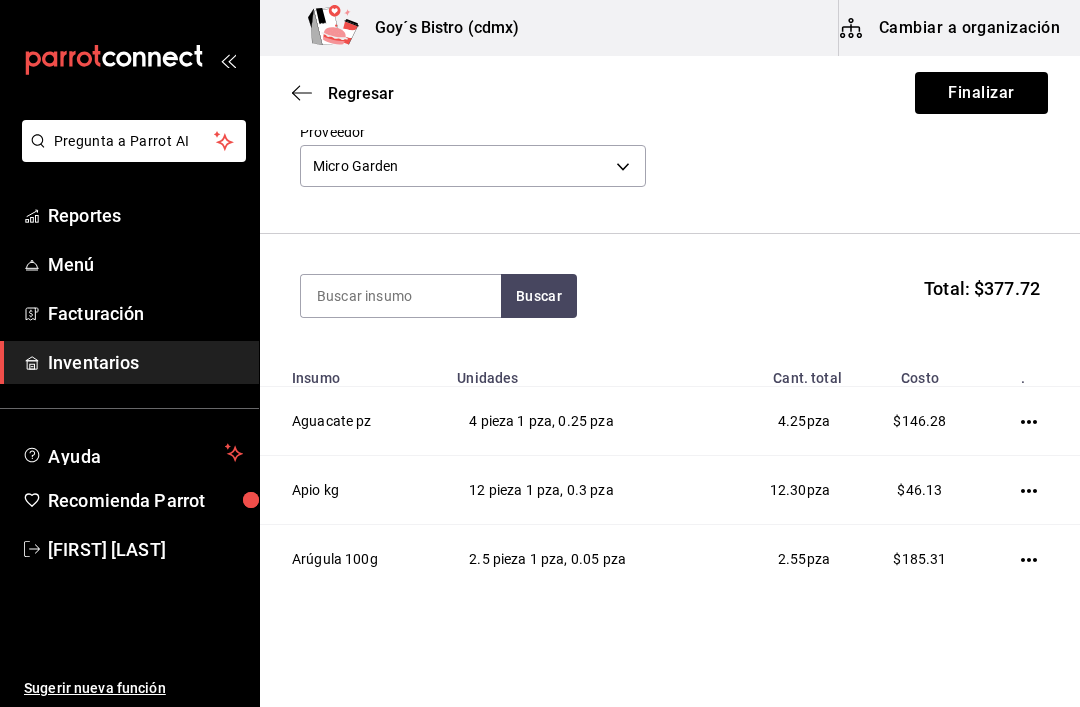click 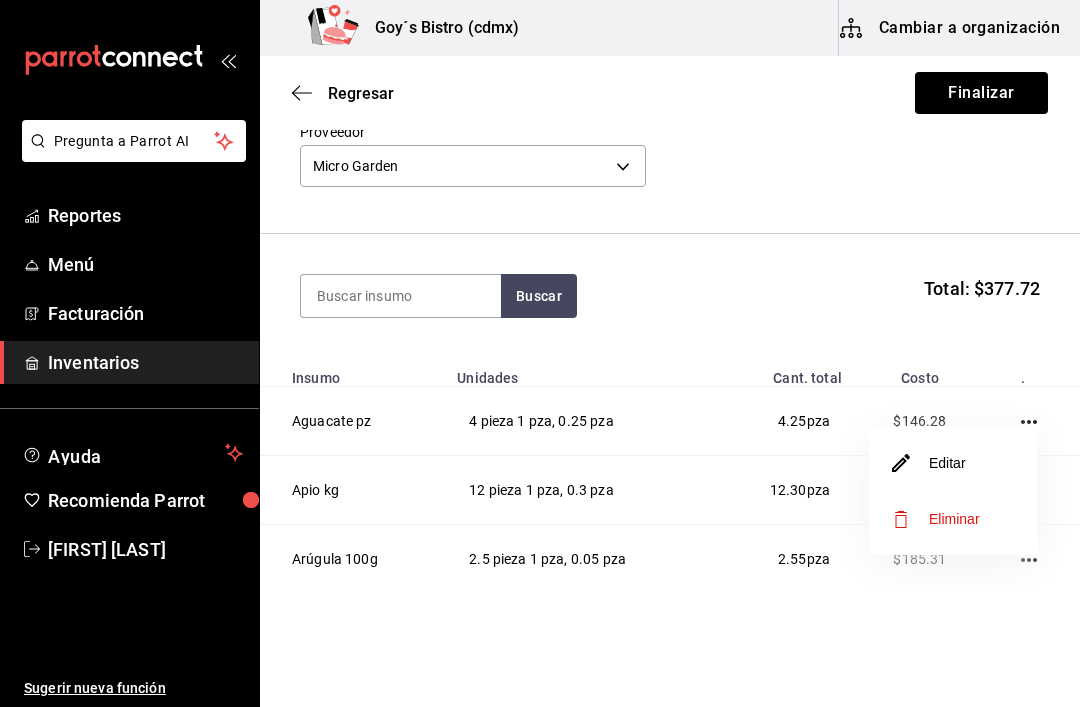 click on "Editar" at bounding box center [929, 463] 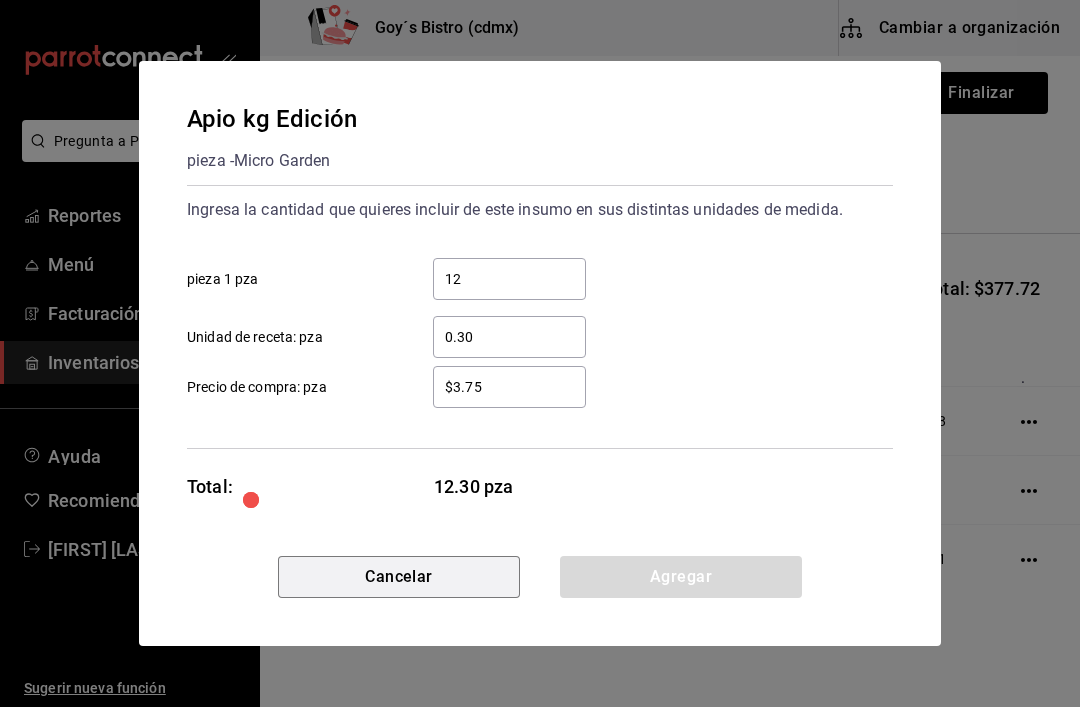 click on "Cancelar" at bounding box center (399, 577) 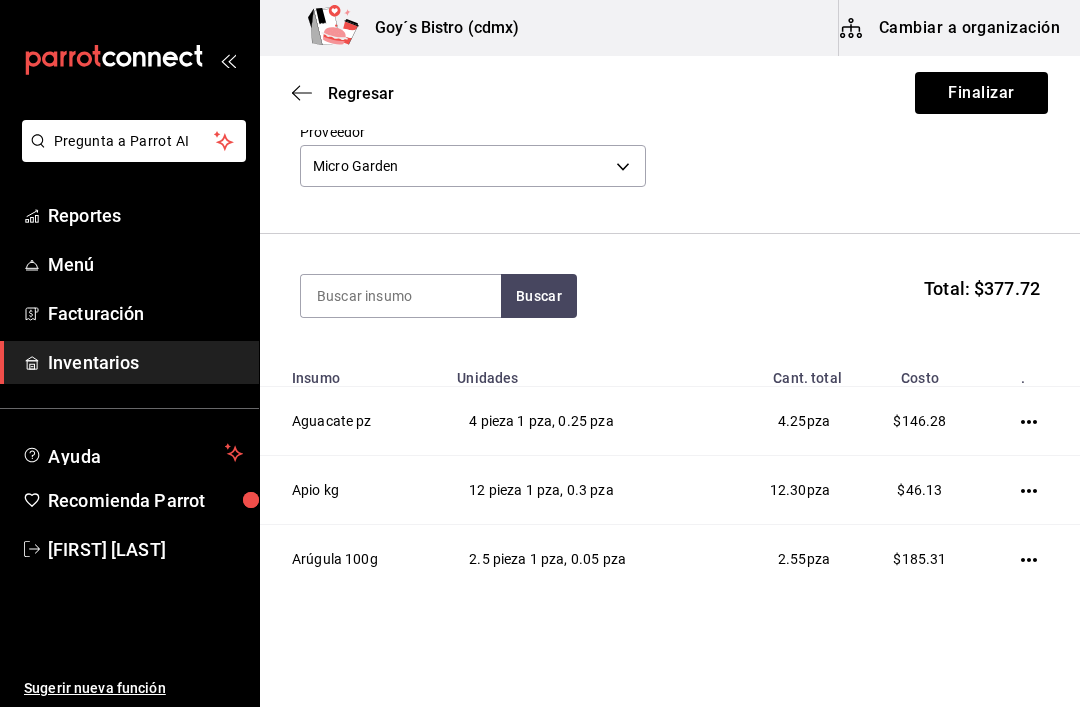 click on "Menú" at bounding box center [145, 264] 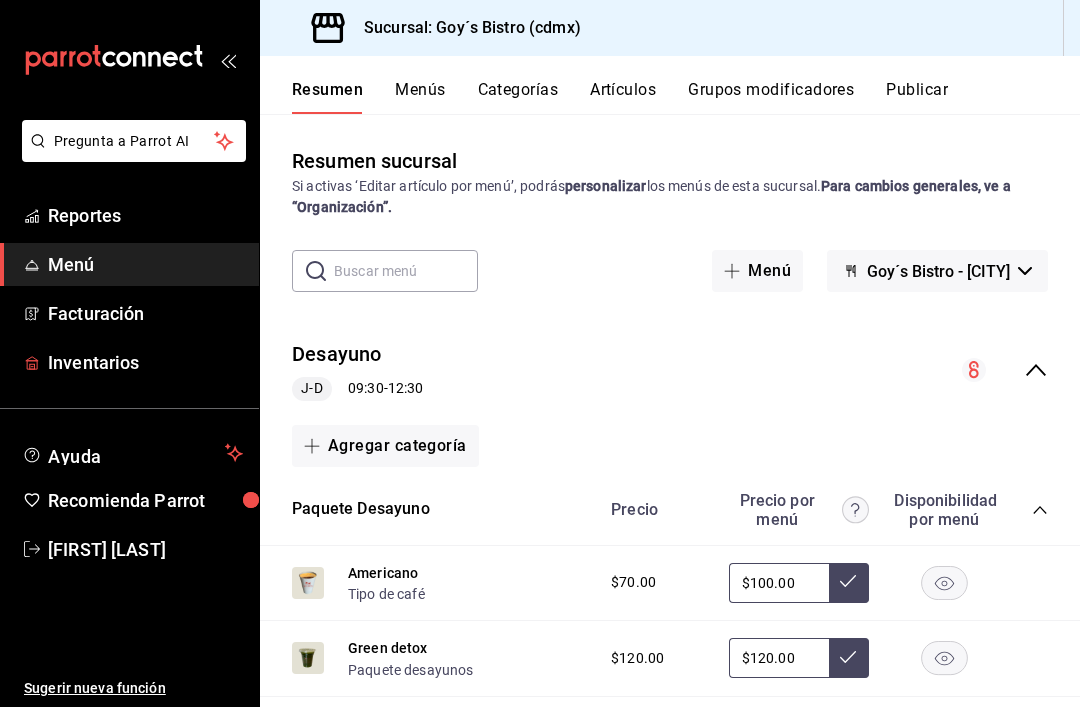 click on "Inventarios" at bounding box center [145, 362] 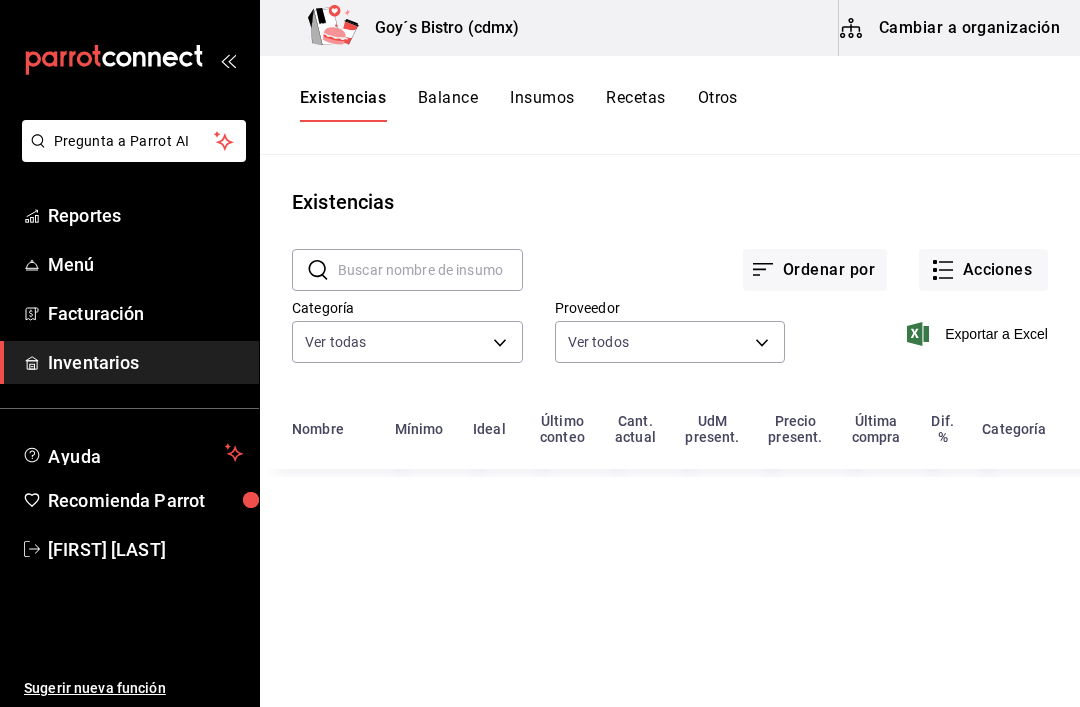 click on "Acciones" at bounding box center (983, 270) 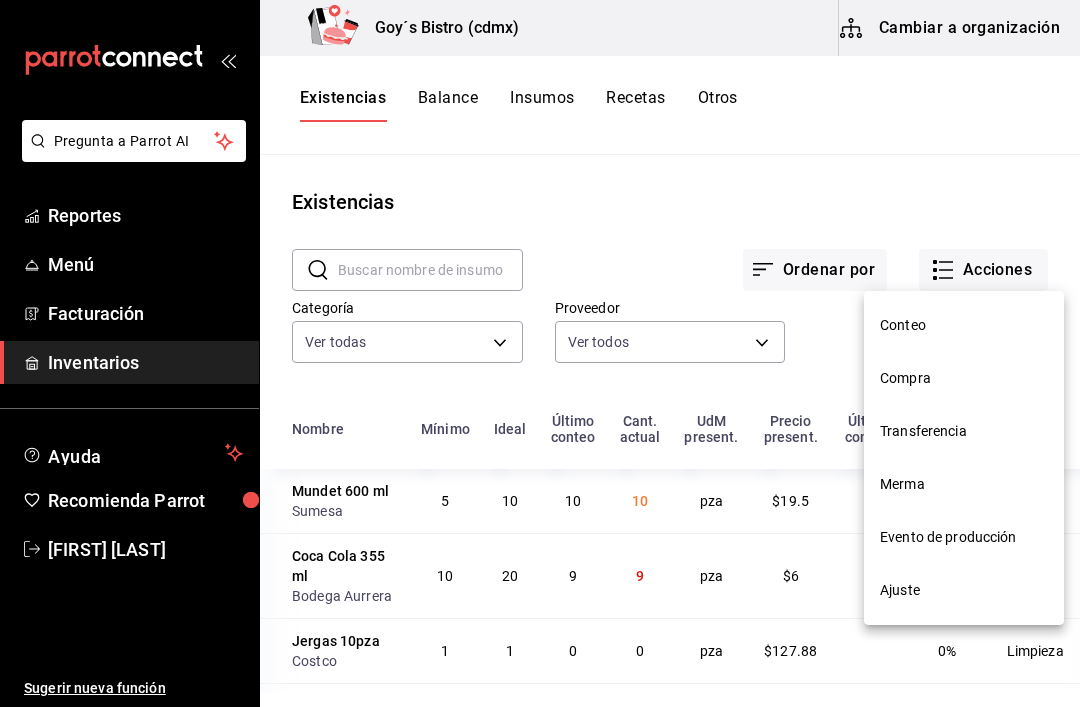 click on "Compra" at bounding box center (964, 378) 